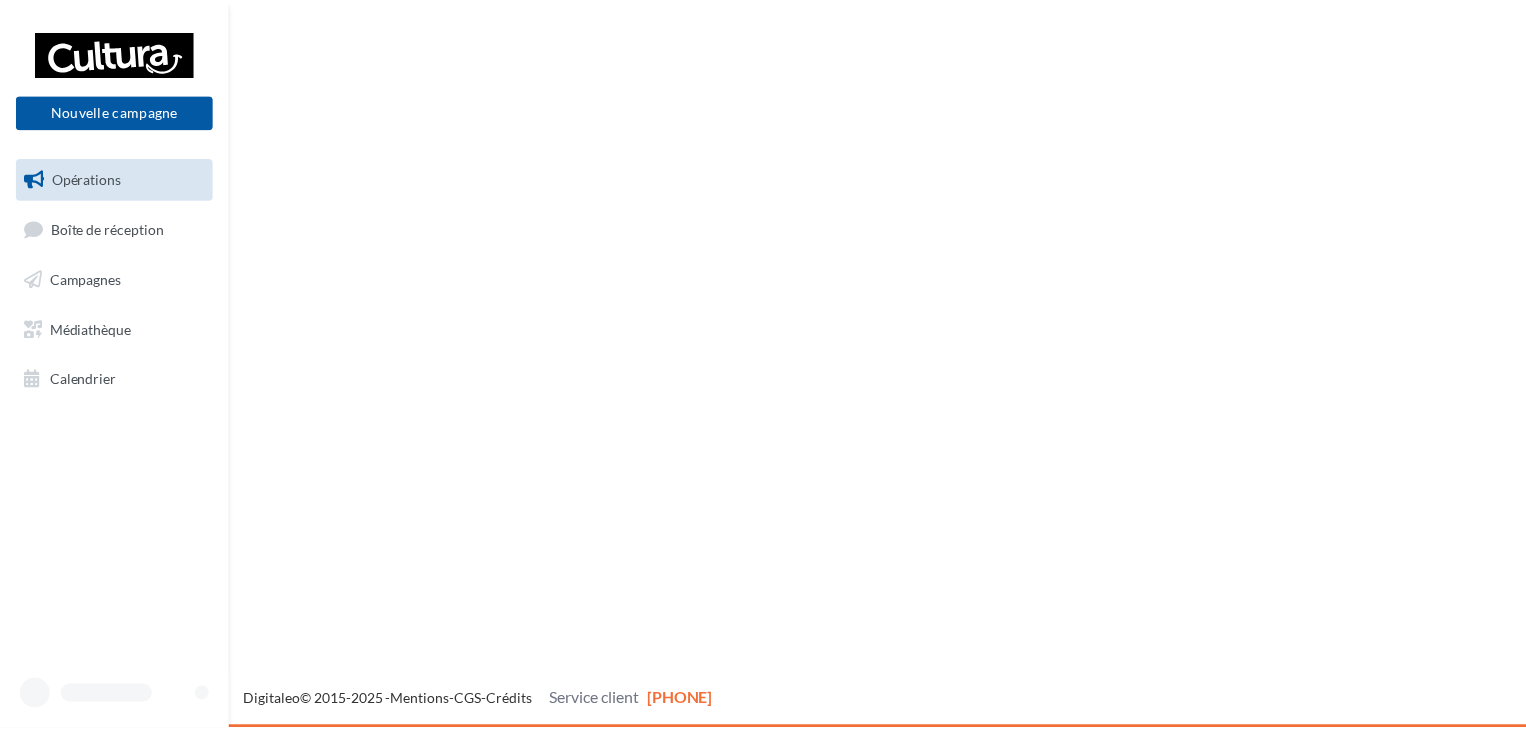 scroll, scrollTop: 0, scrollLeft: 0, axis: both 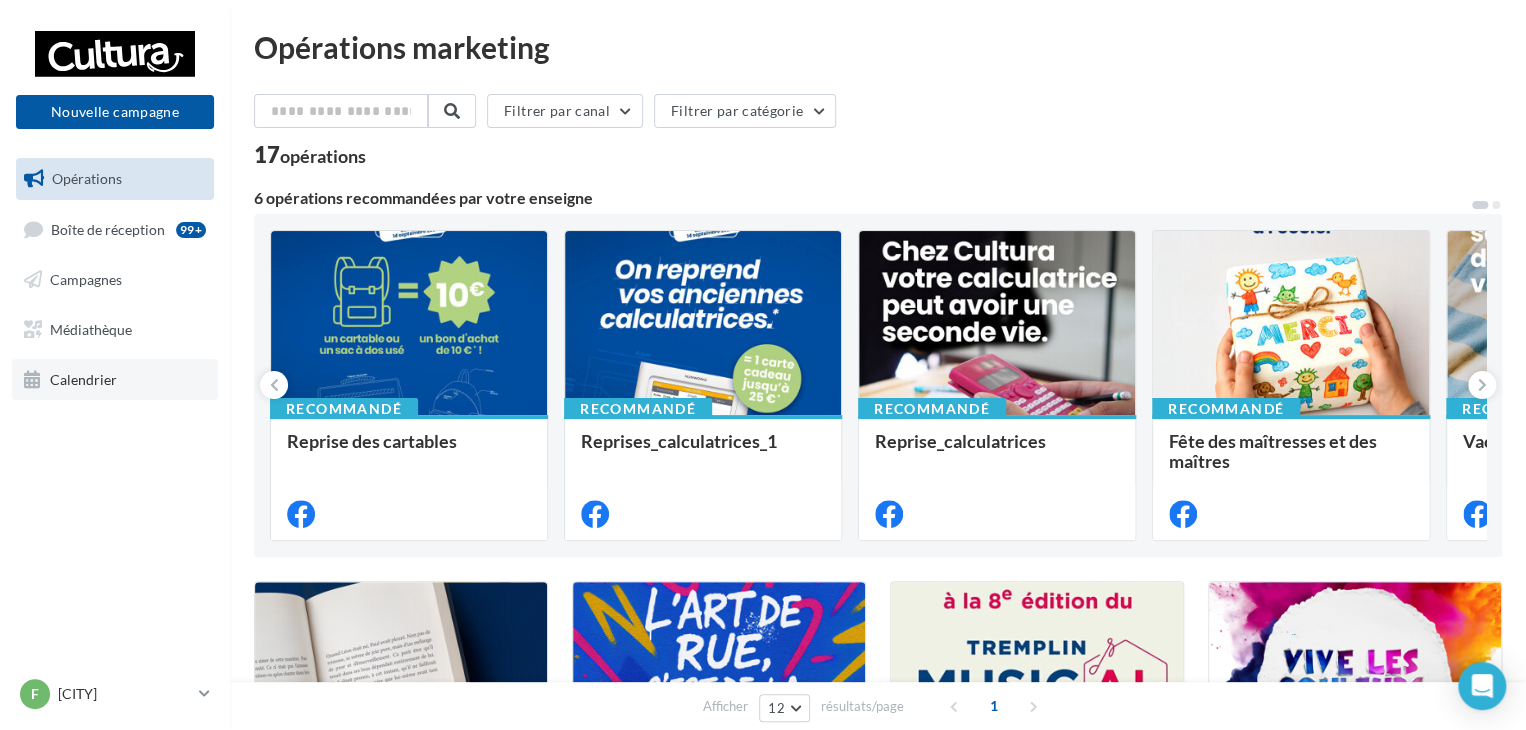 click on "Calendrier" at bounding box center (83, 378) 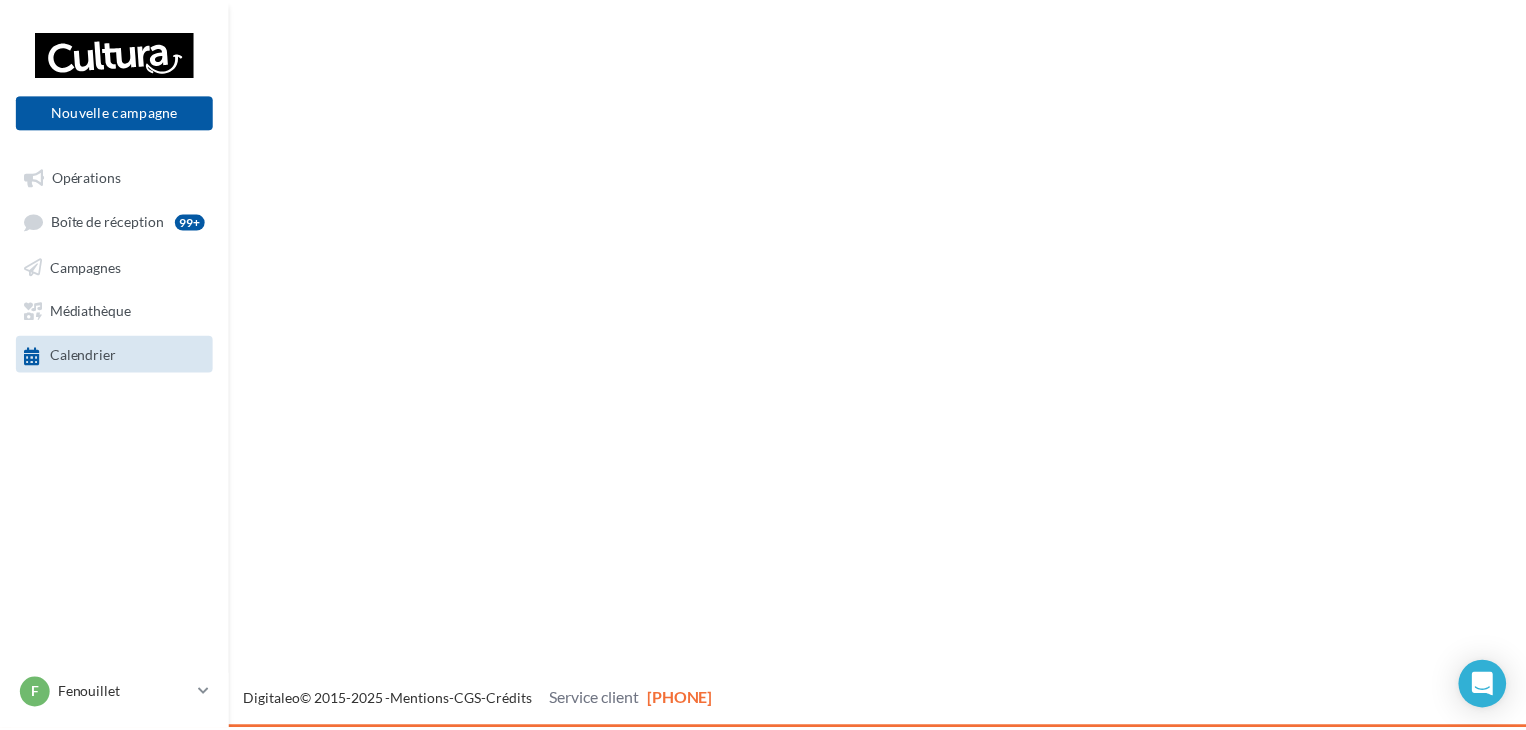 scroll, scrollTop: 0, scrollLeft: 0, axis: both 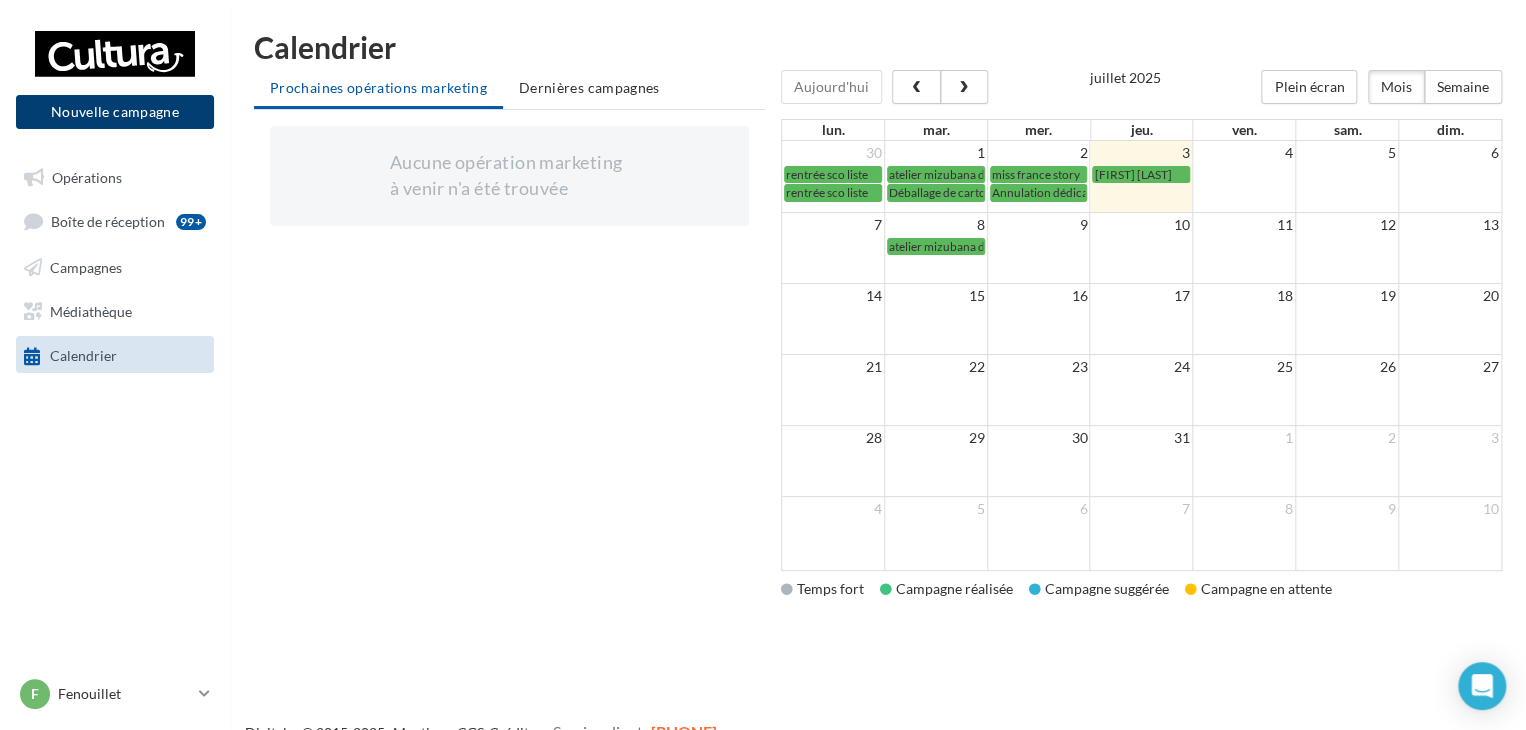 click on "Nouvelle campagne" at bounding box center (115, 112) 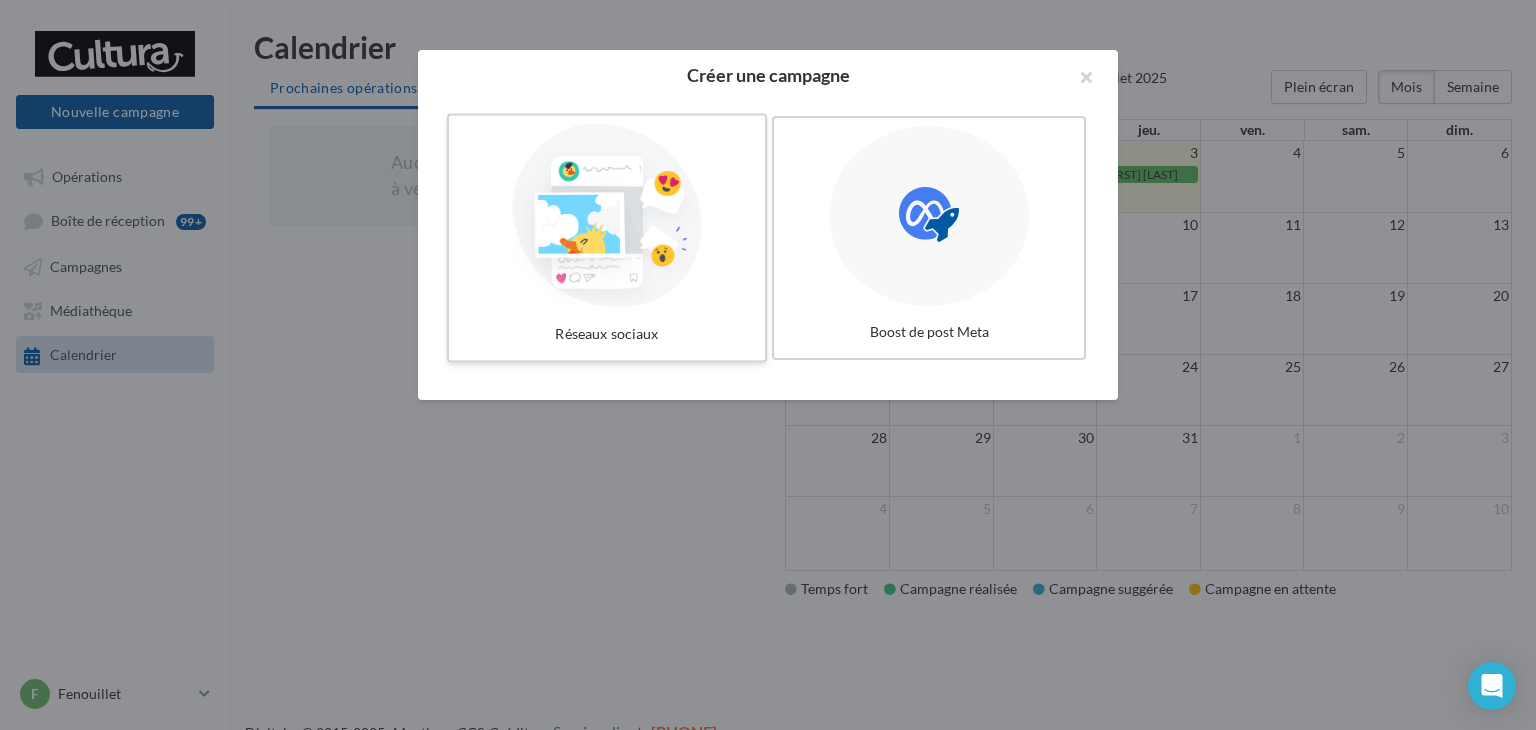 click at bounding box center (607, 216) 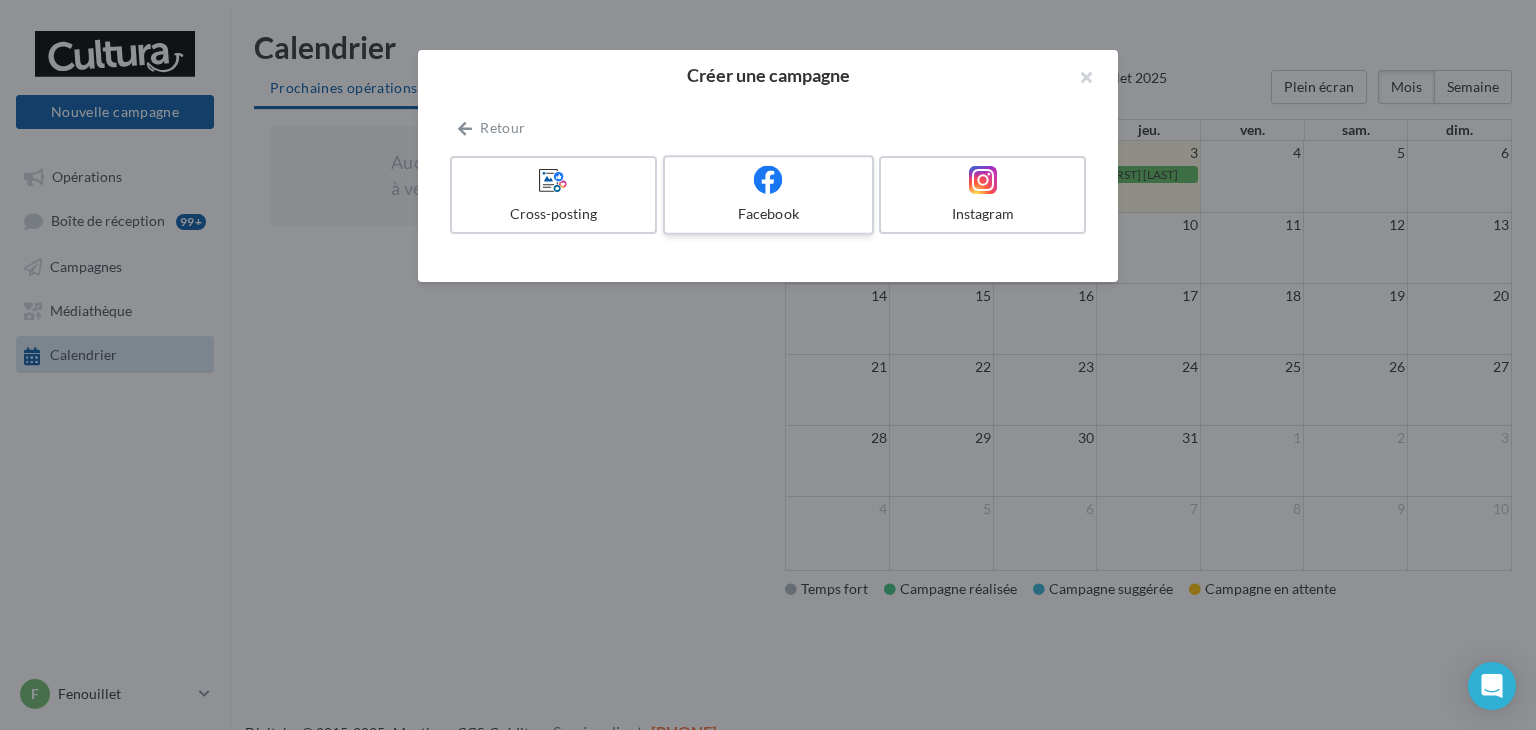 click on "Facebook" at bounding box center (768, 214) 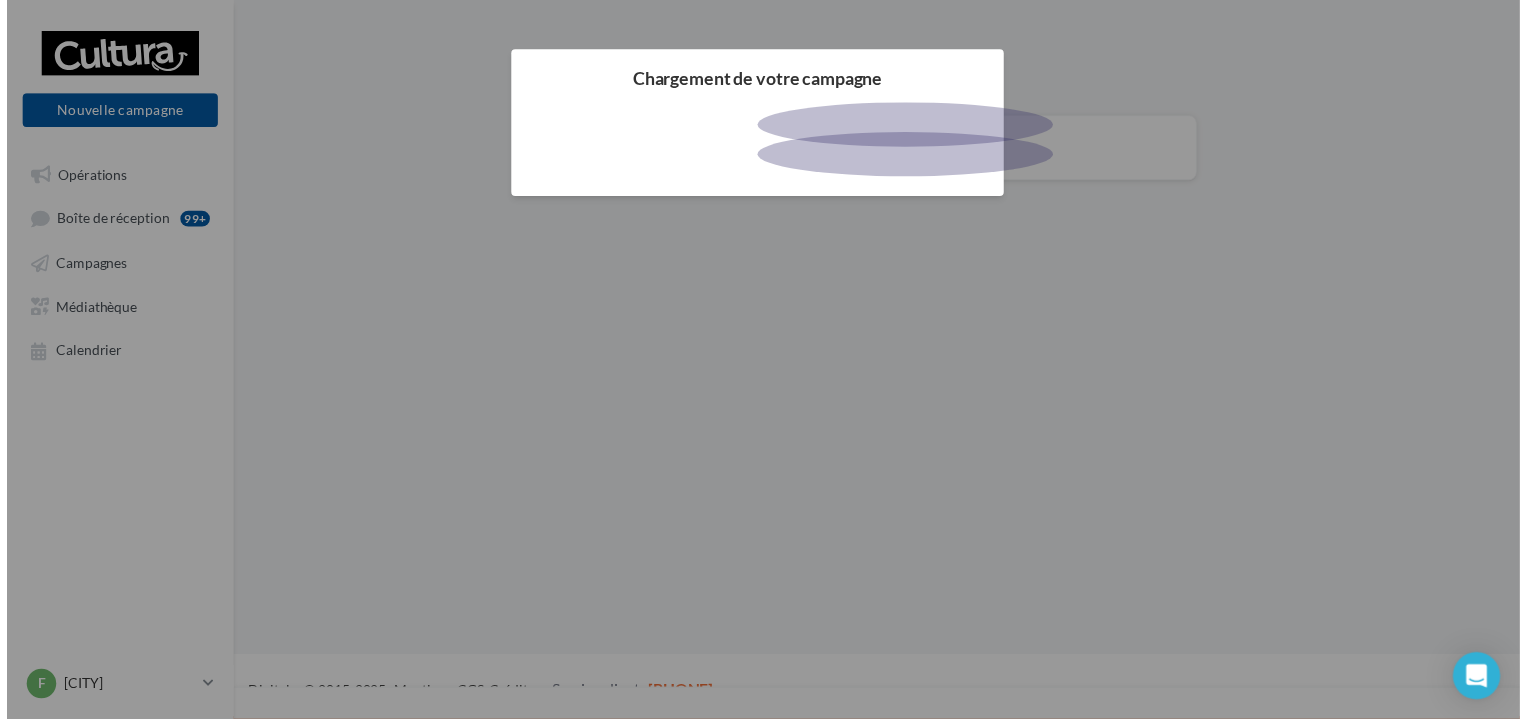 scroll, scrollTop: 0, scrollLeft: 0, axis: both 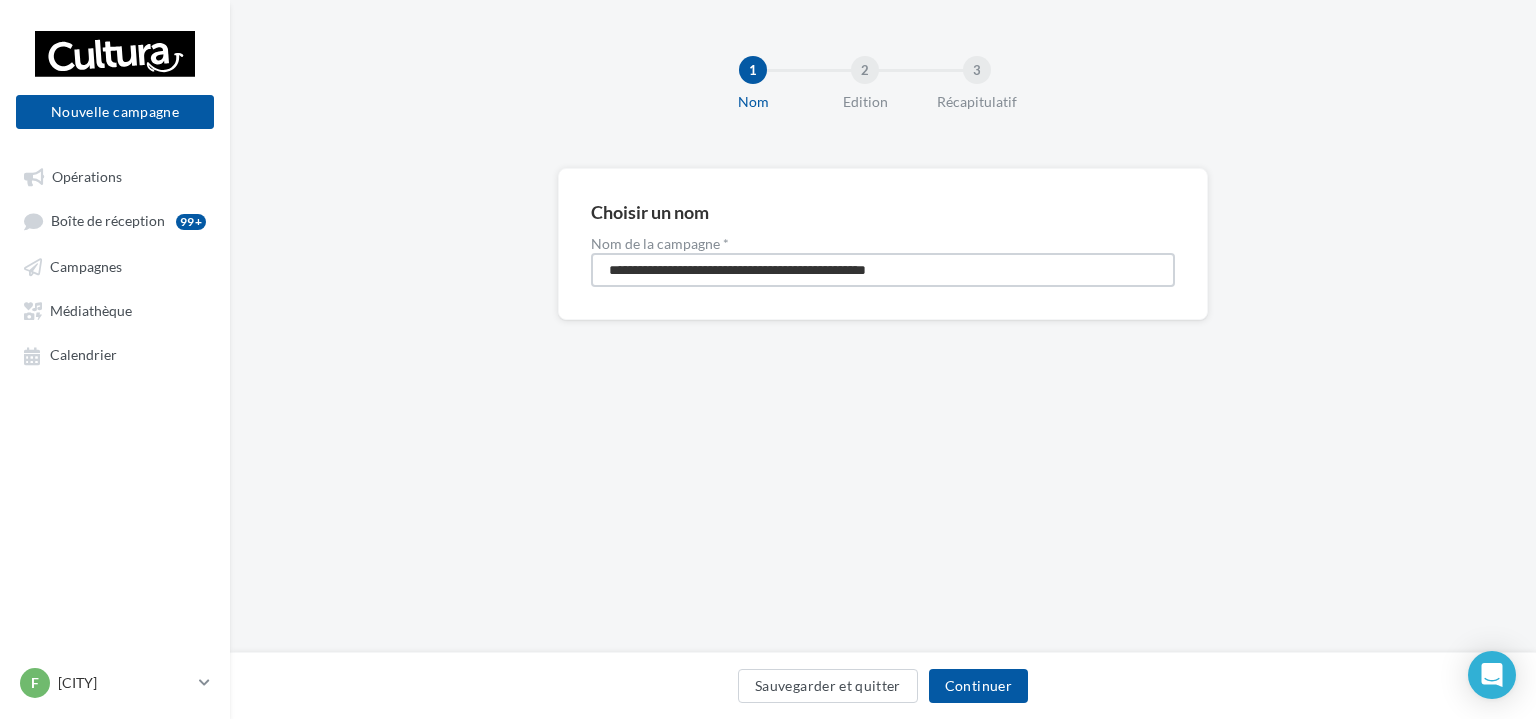 drag, startPoint x: 967, startPoint y: 273, endPoint x: 581, endPoint y: 257, distance: 386.33145 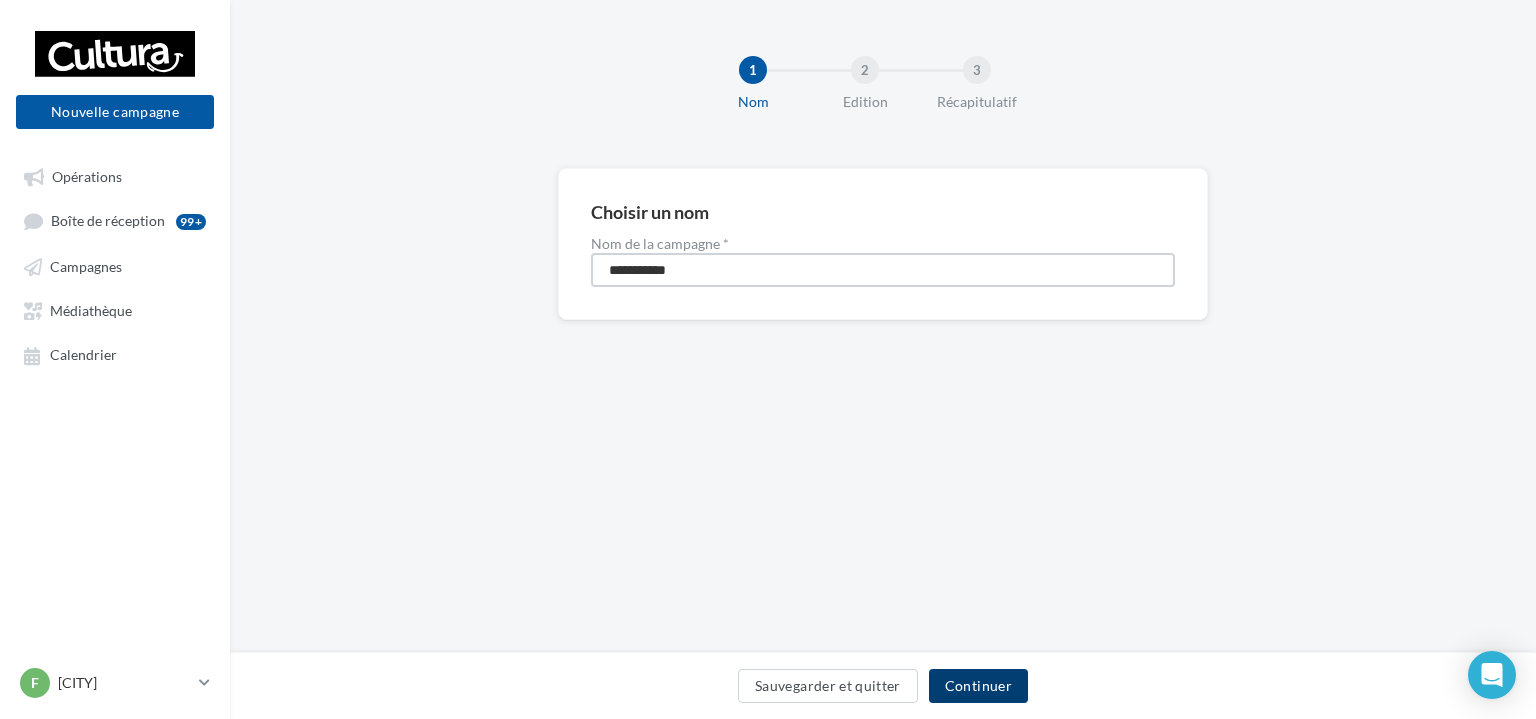 type on "**********" 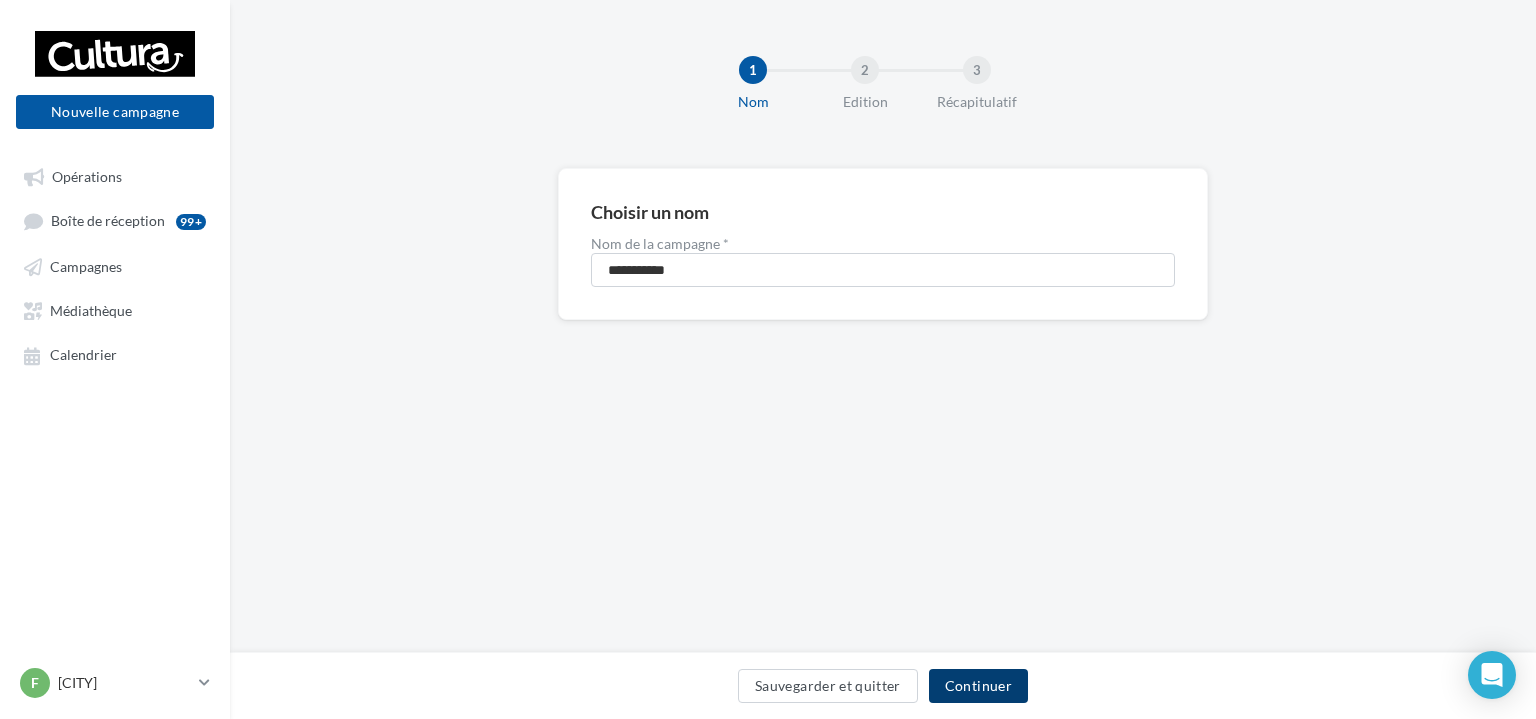 click on "Continuer" at bounding box center [978, 686] 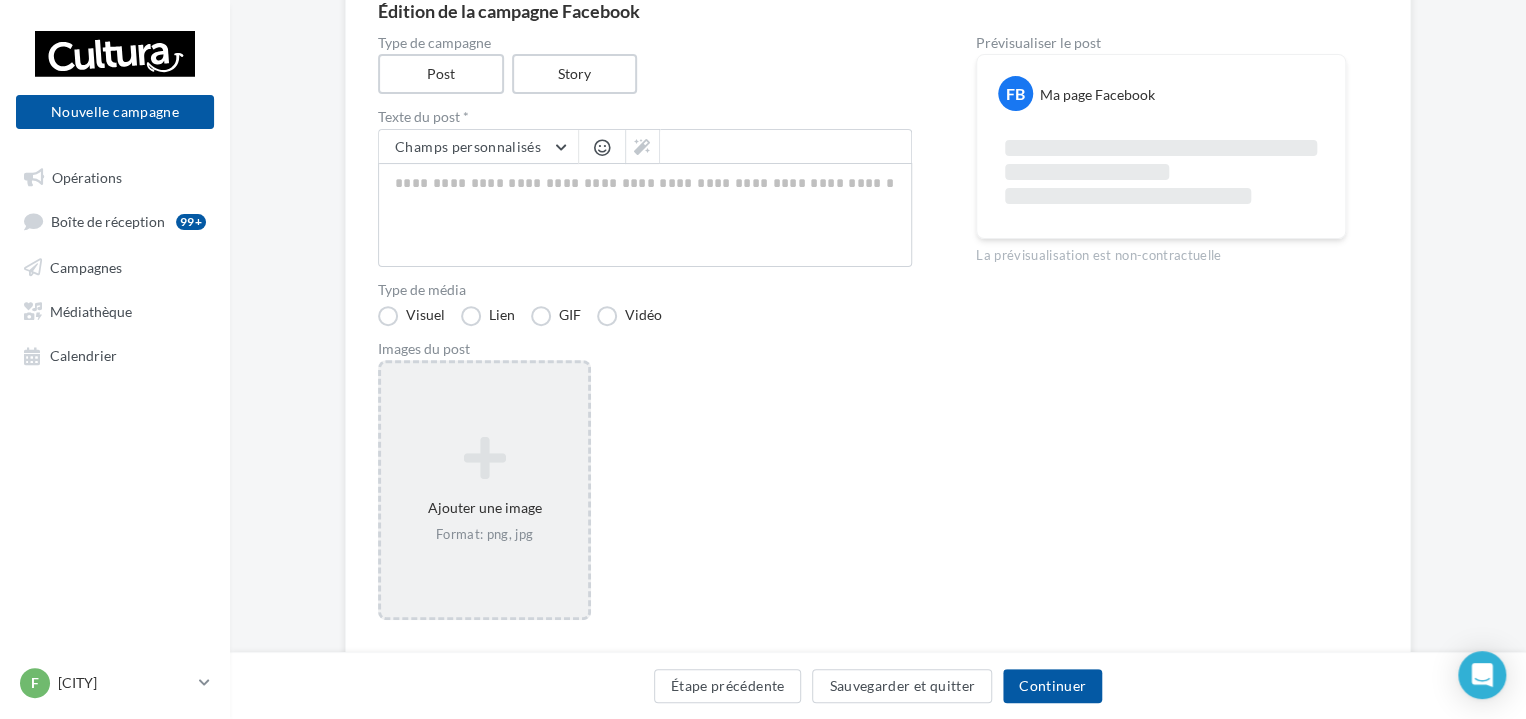 scroll, scrollTop: 200, scrollLeft: 0, axis: vertical 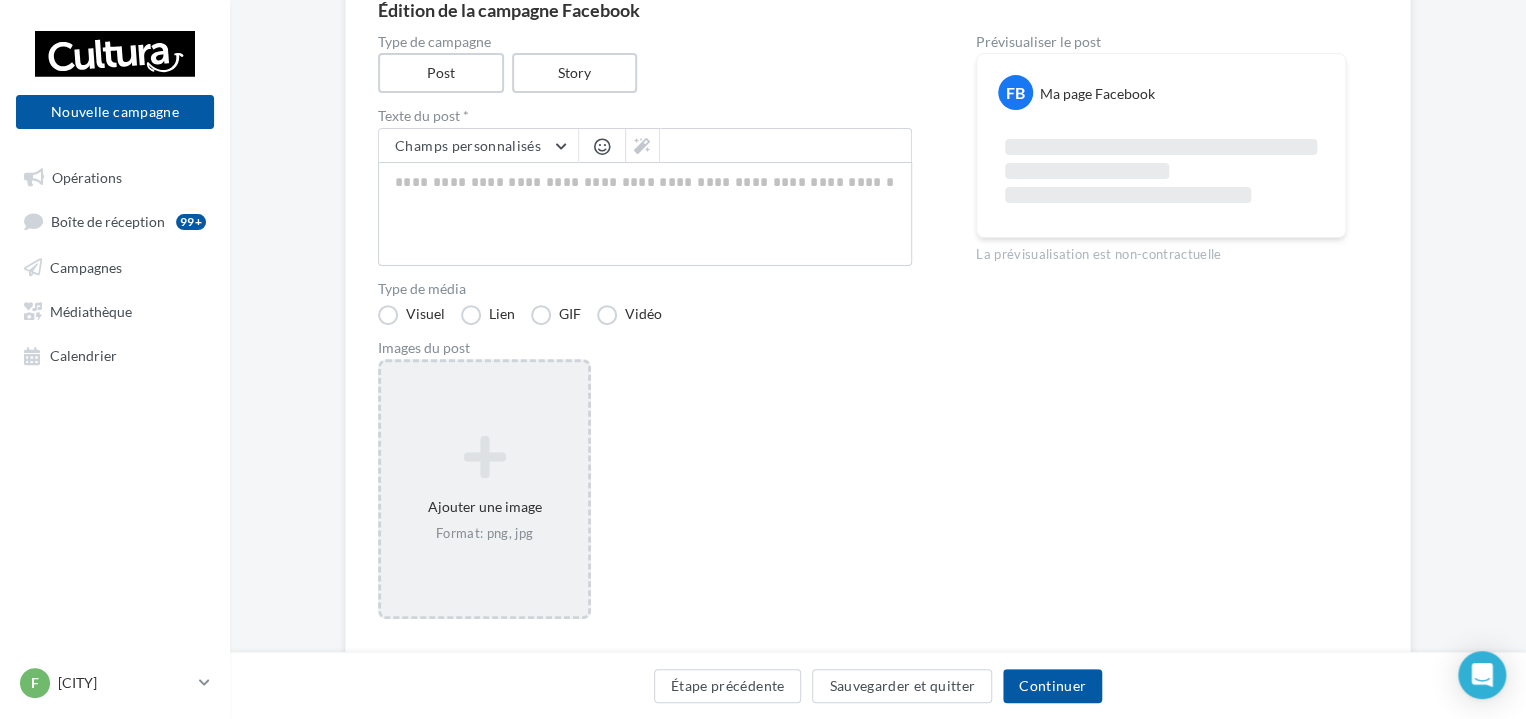 click at bounding box center (484, 457) 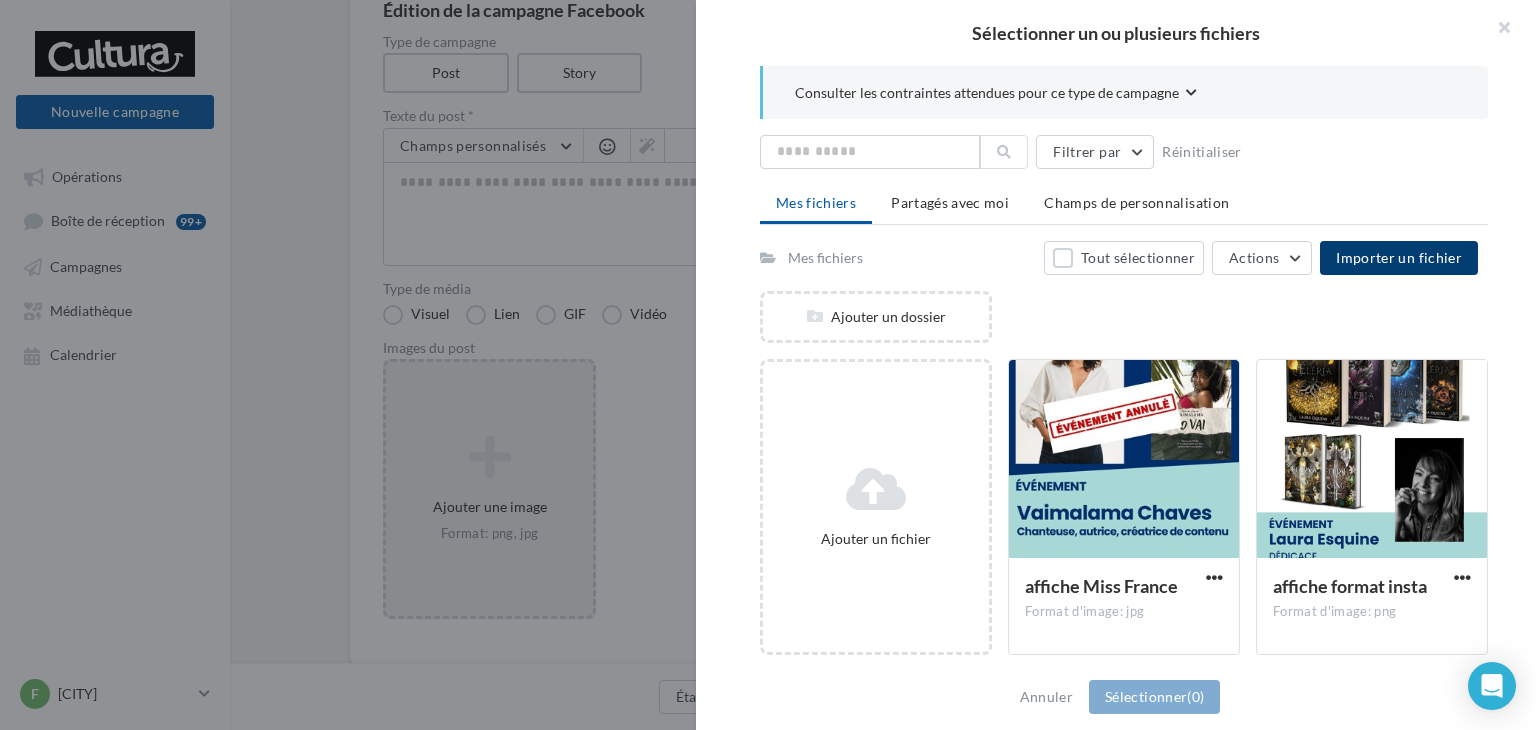 click on "Importer un fichier" at bounding box center [1399, 257] 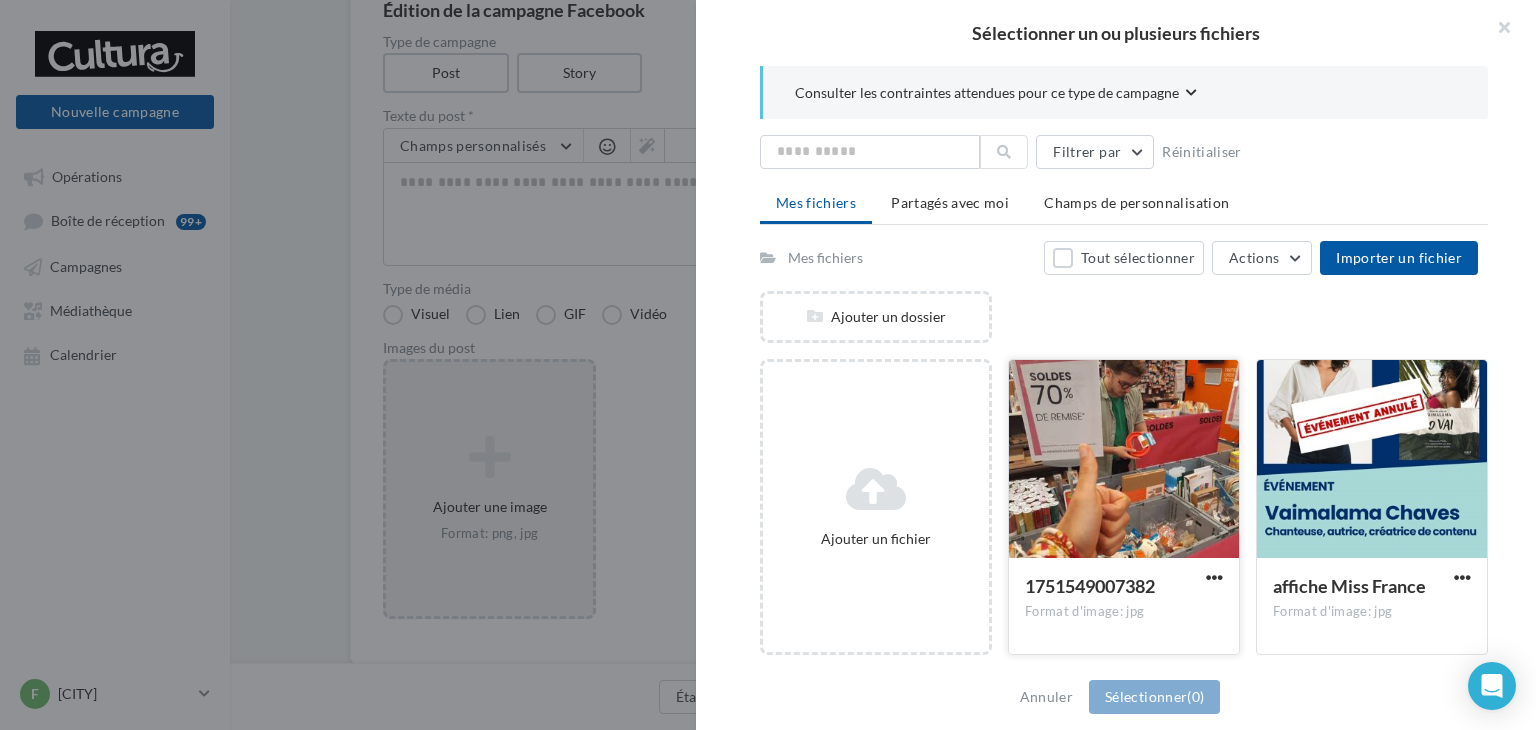 click at bounding box center [1124, 460] 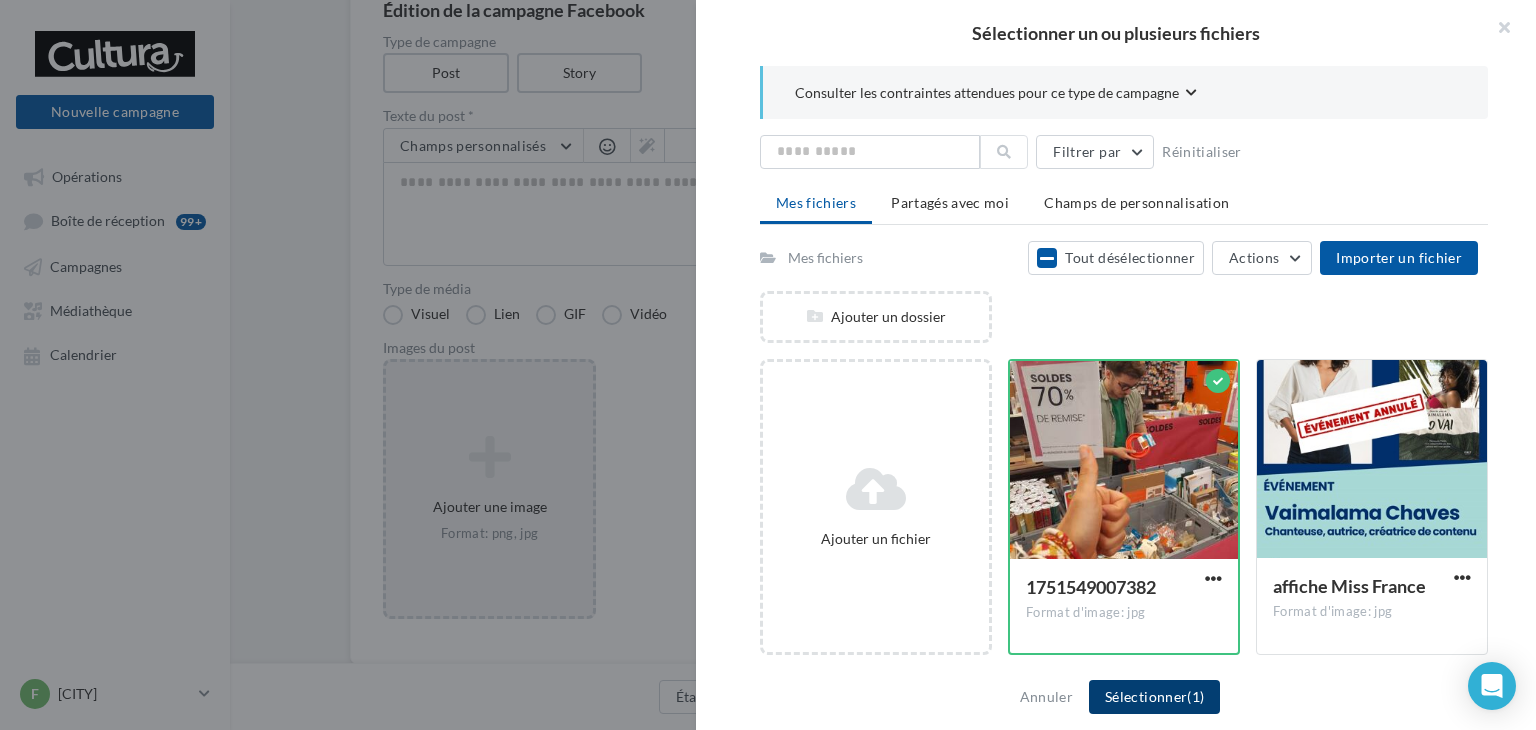 click on "Sélectionner   (1)" at bounding box center [1154, 697] 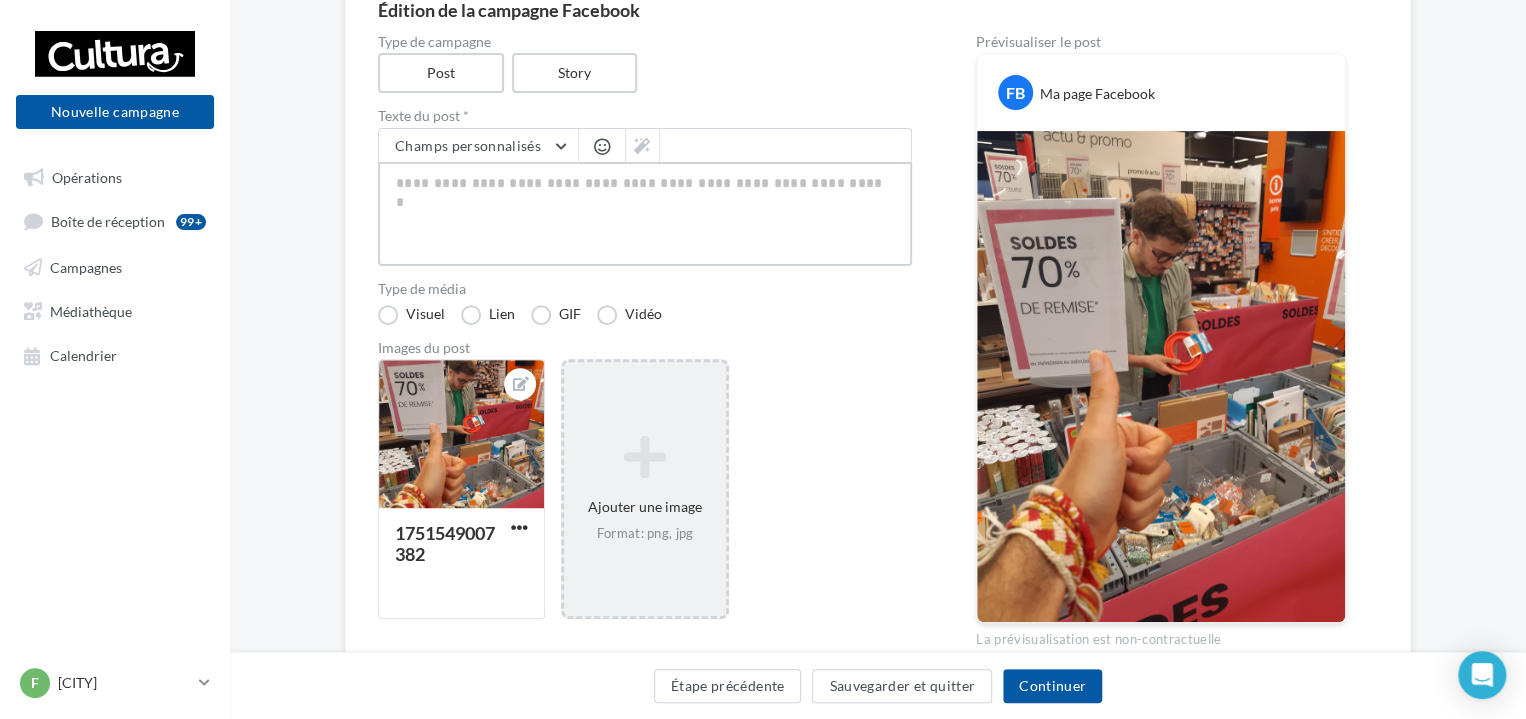click at bounding box center [645, 214] 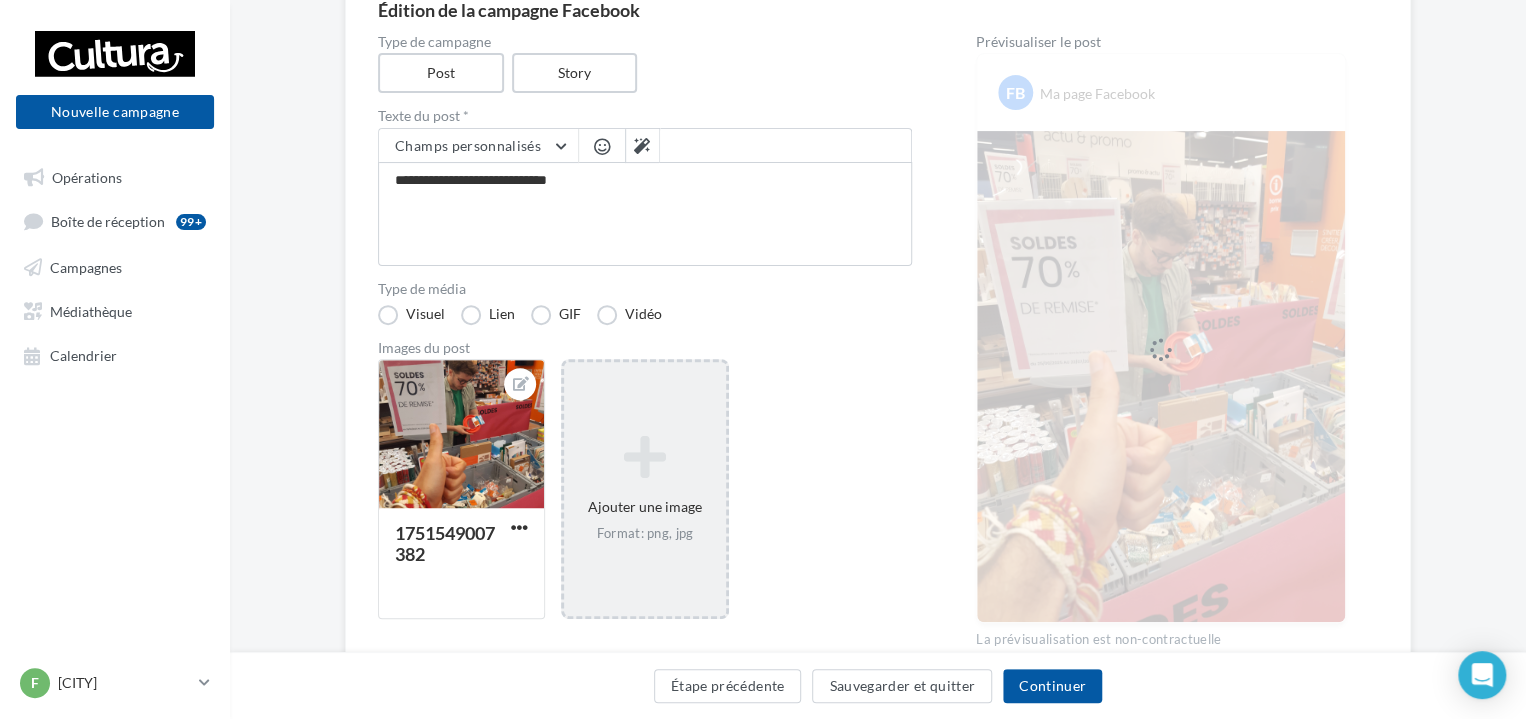 click at bounding box center [602, 146] 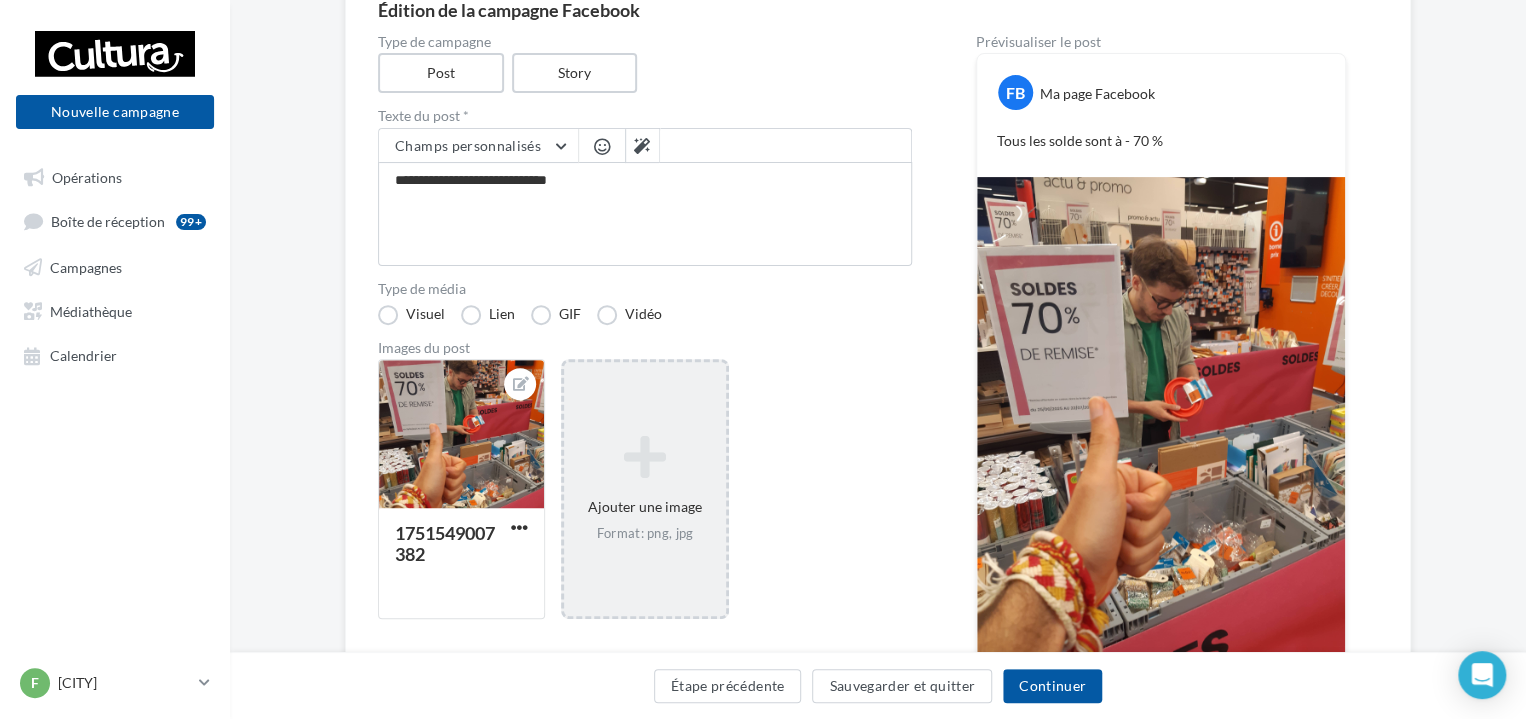 click at bounding box center [602, 146] 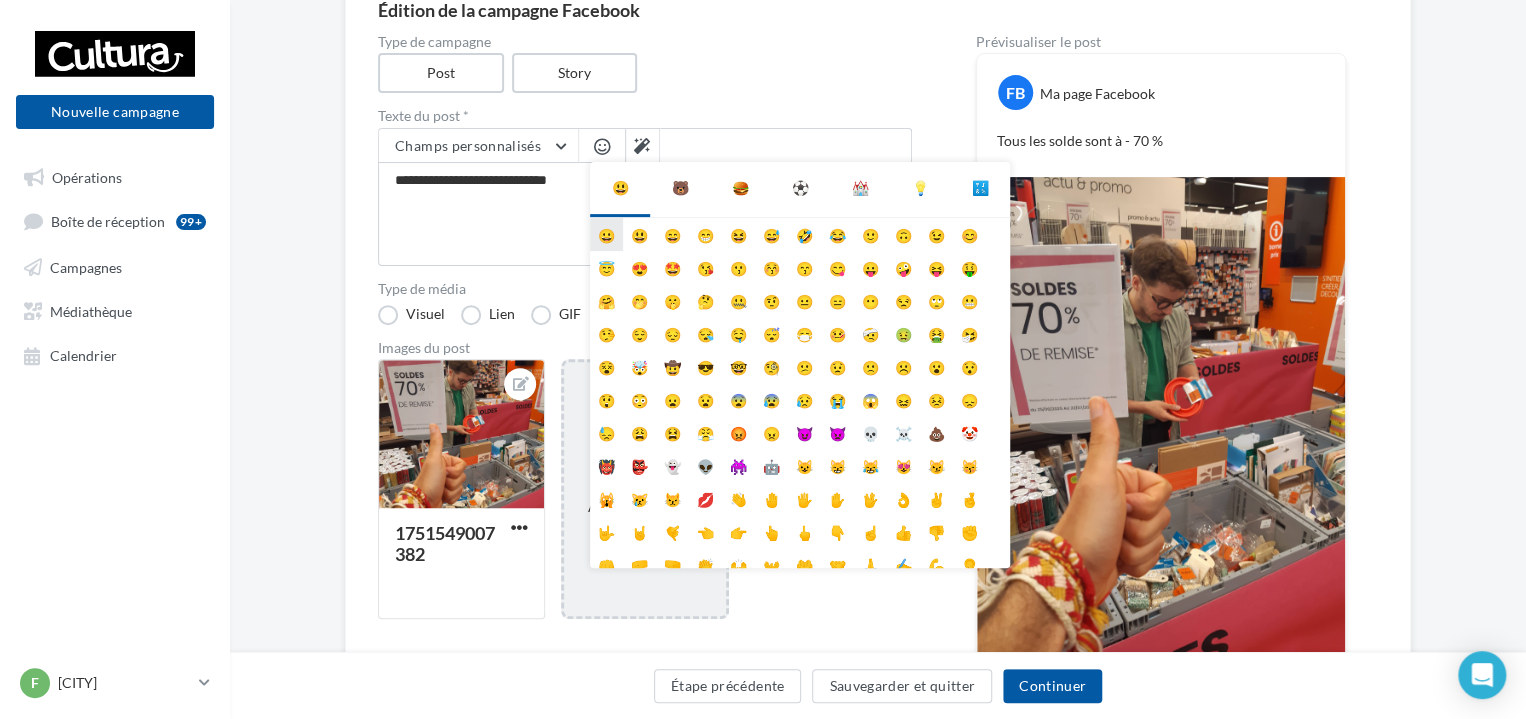 click on "😀" at bounding box center [606, 234] 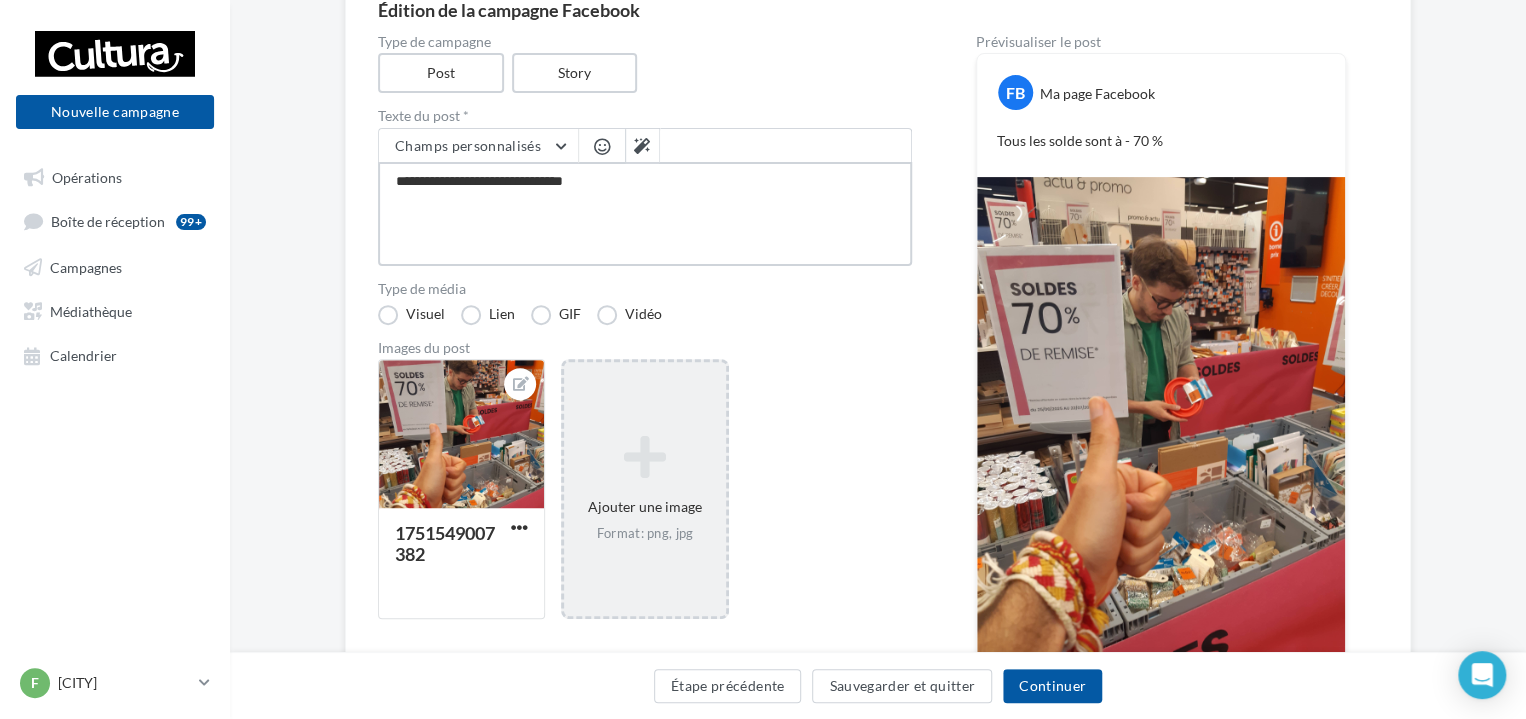 click on "**********" at bounding box center (645, 214) 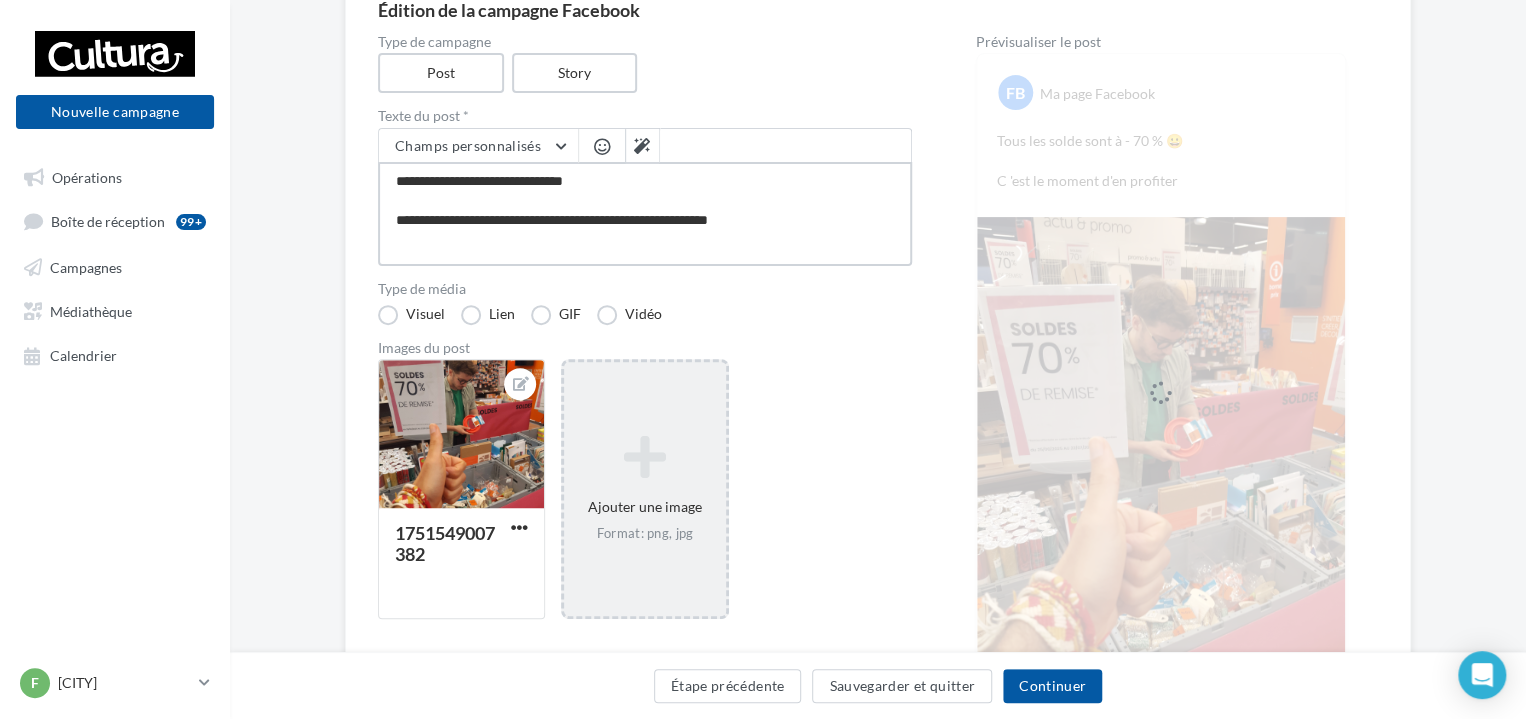 click on "**********" at bounding box center [645, 214] 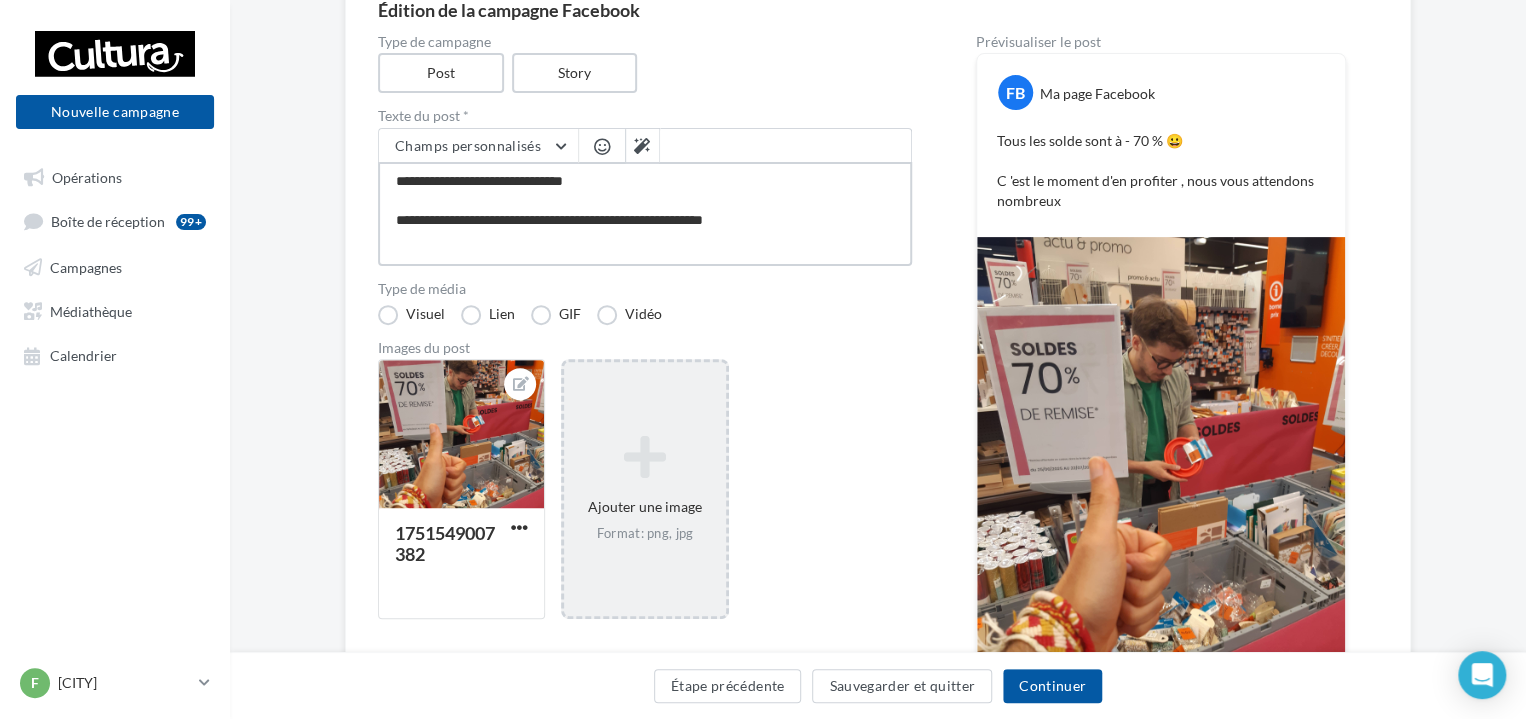 click on "**********" at bounding box center (645, 214) 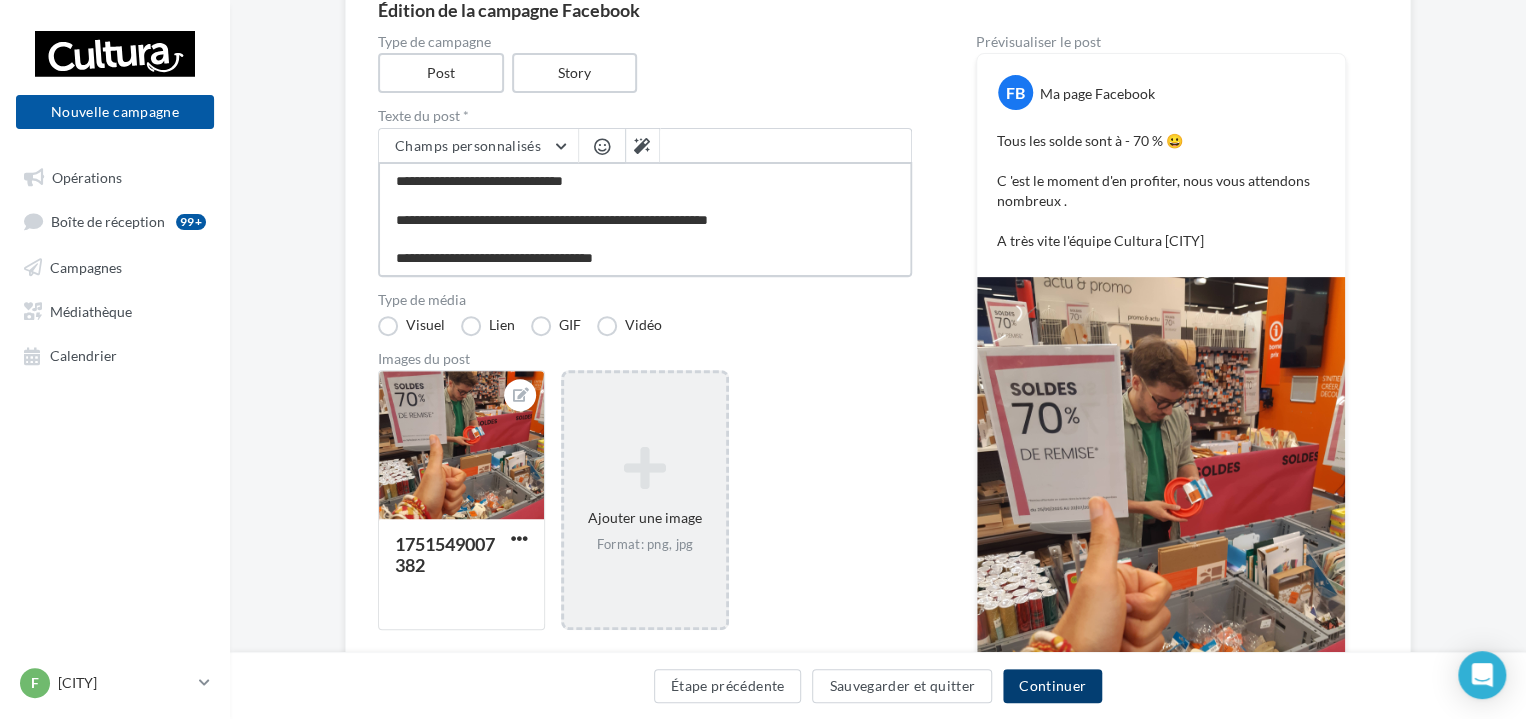 type on "**********" 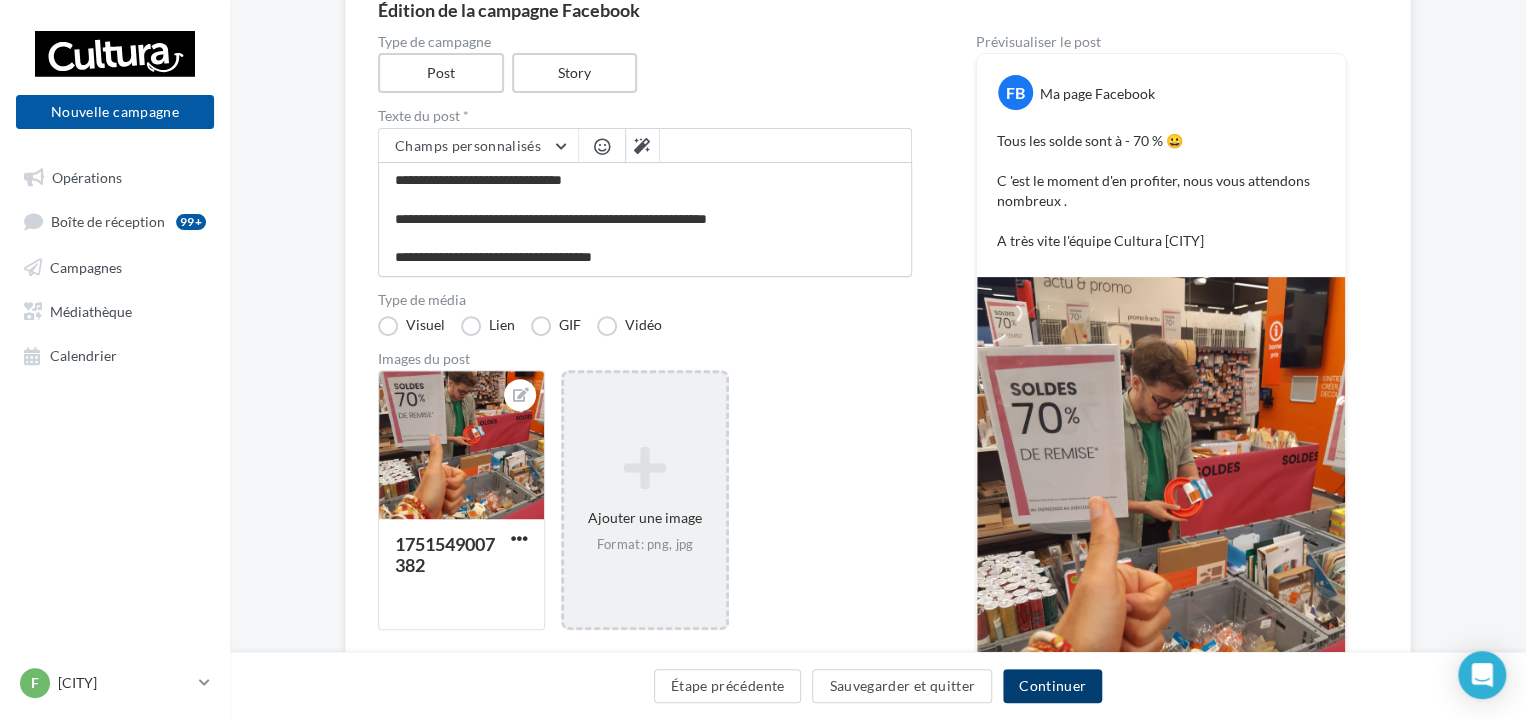 click on "Continuer" at bounding box center [1052, 686] 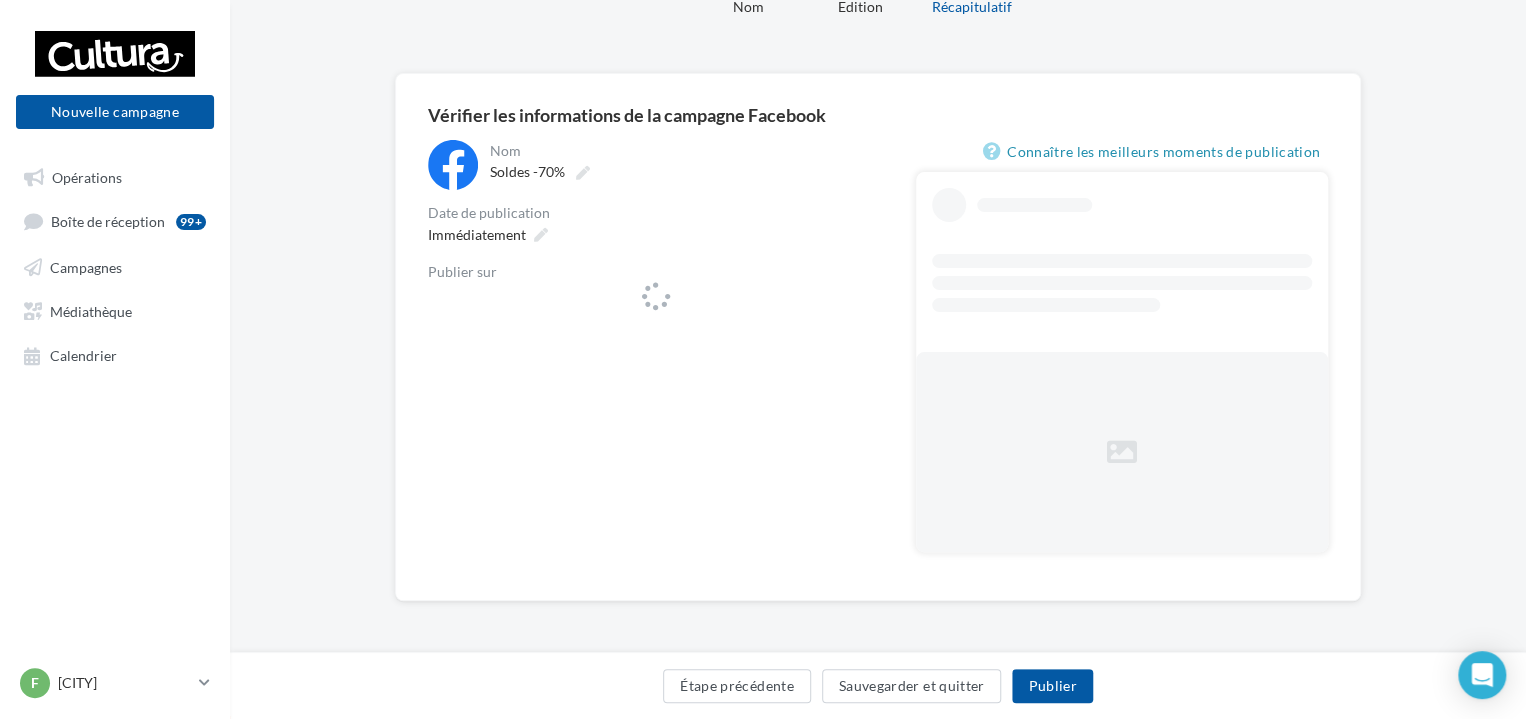 scroll, scrollTop: 0, scrollLeft: 0, axis: both 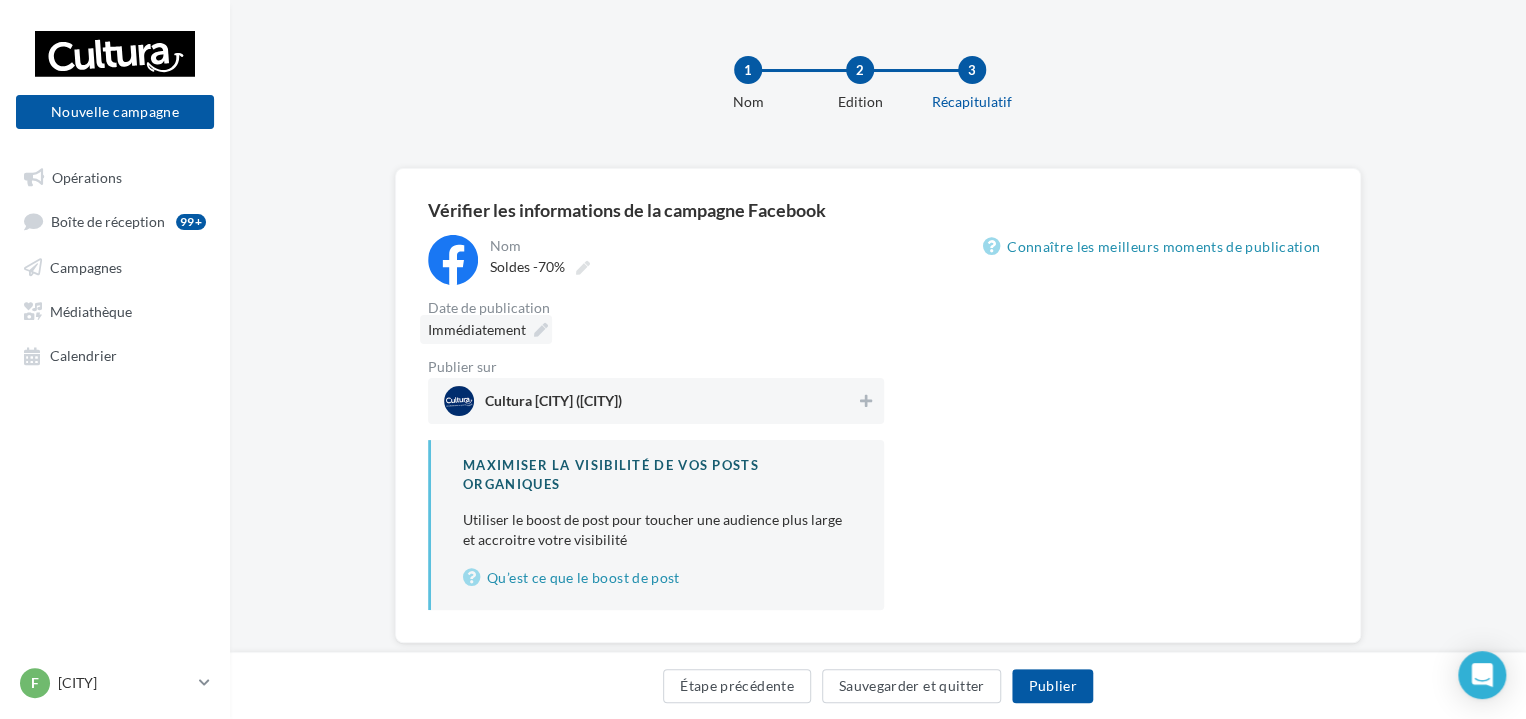 click on "Immédiatement" at bounding box center [477, 329] 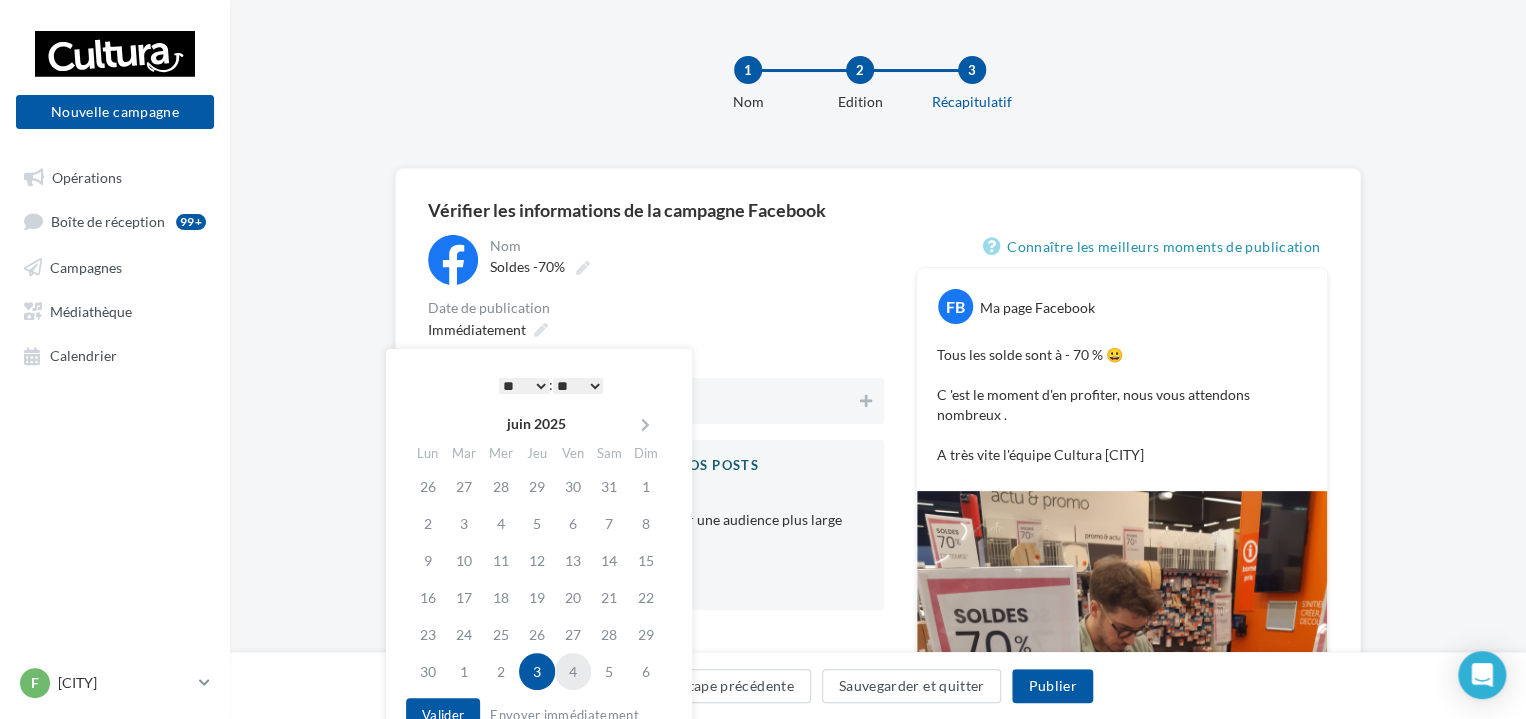 click on "4" at bounding box center (573, 671) 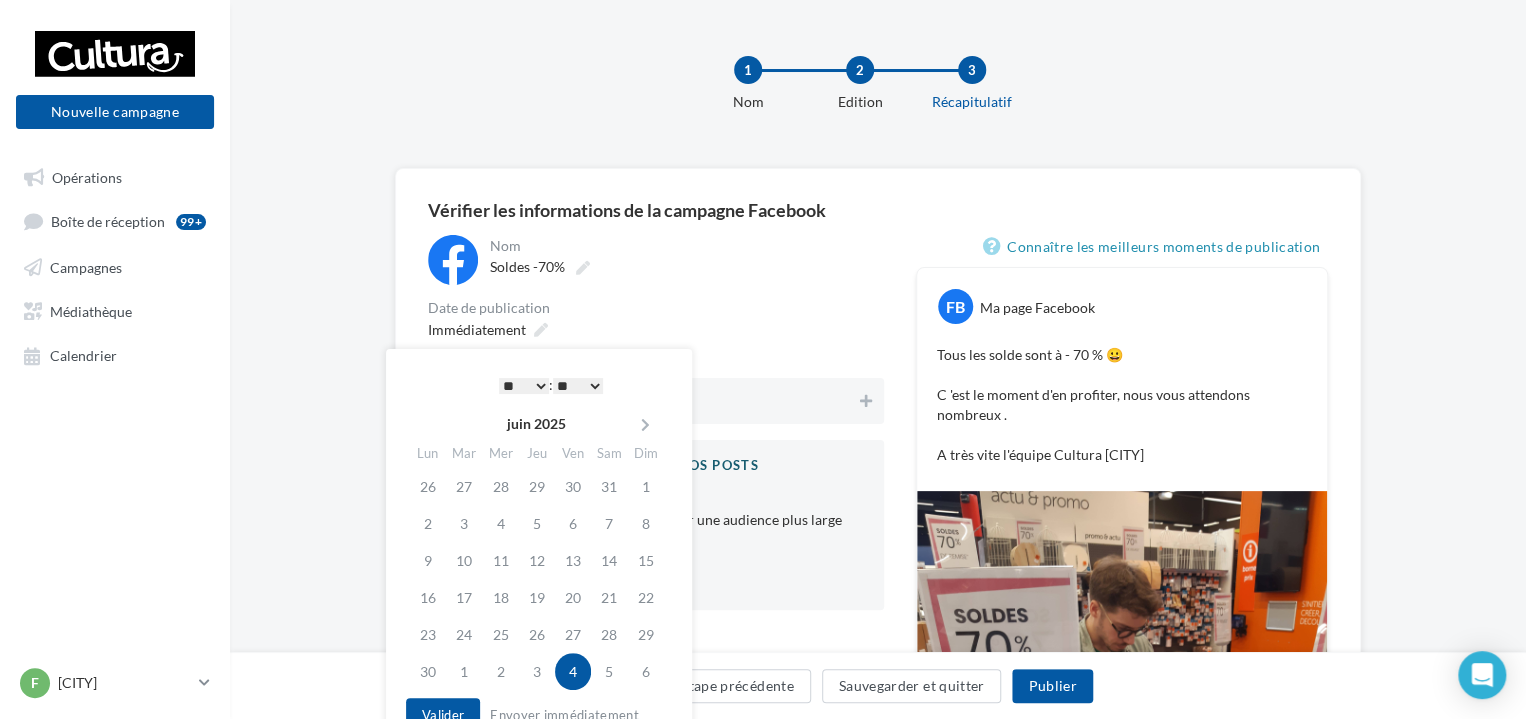 click on "* * * * * * * * * * ** ** ** ** ** ** ** ** ** ** ** ** ** **" at bounding box center [524, 386] 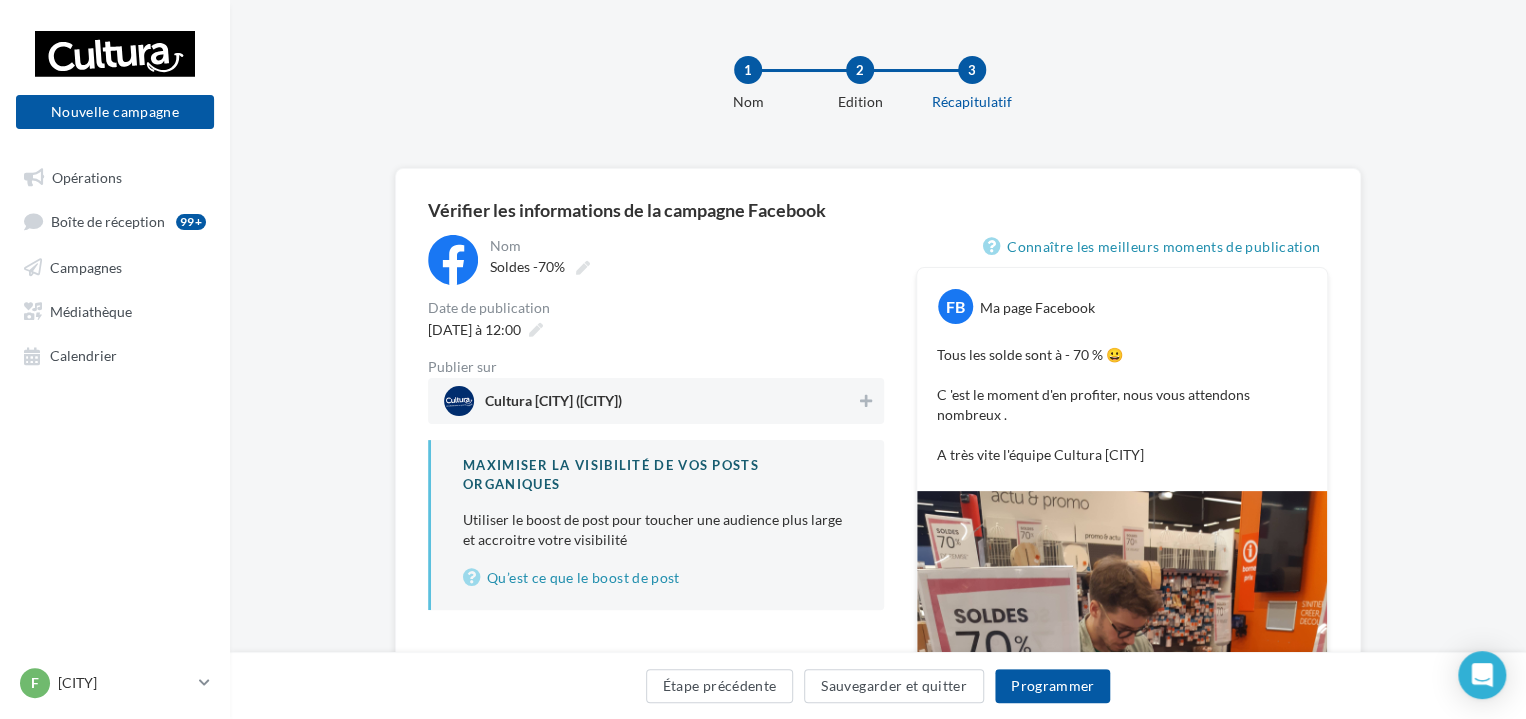 click on "Soldes -70%" at bounding box center (685, 267) 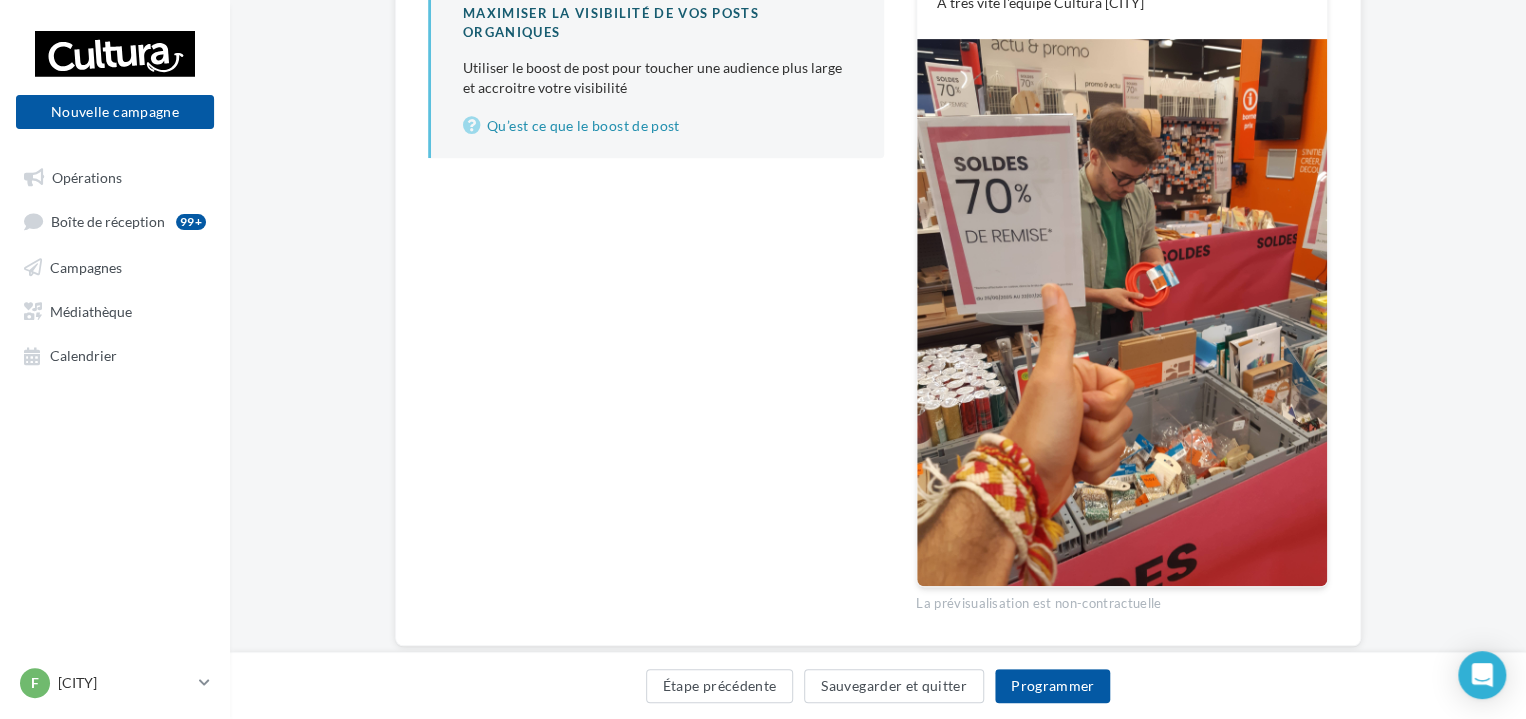 scroll, scrollTop: 496, scrollLeft: 0, axis: vertical 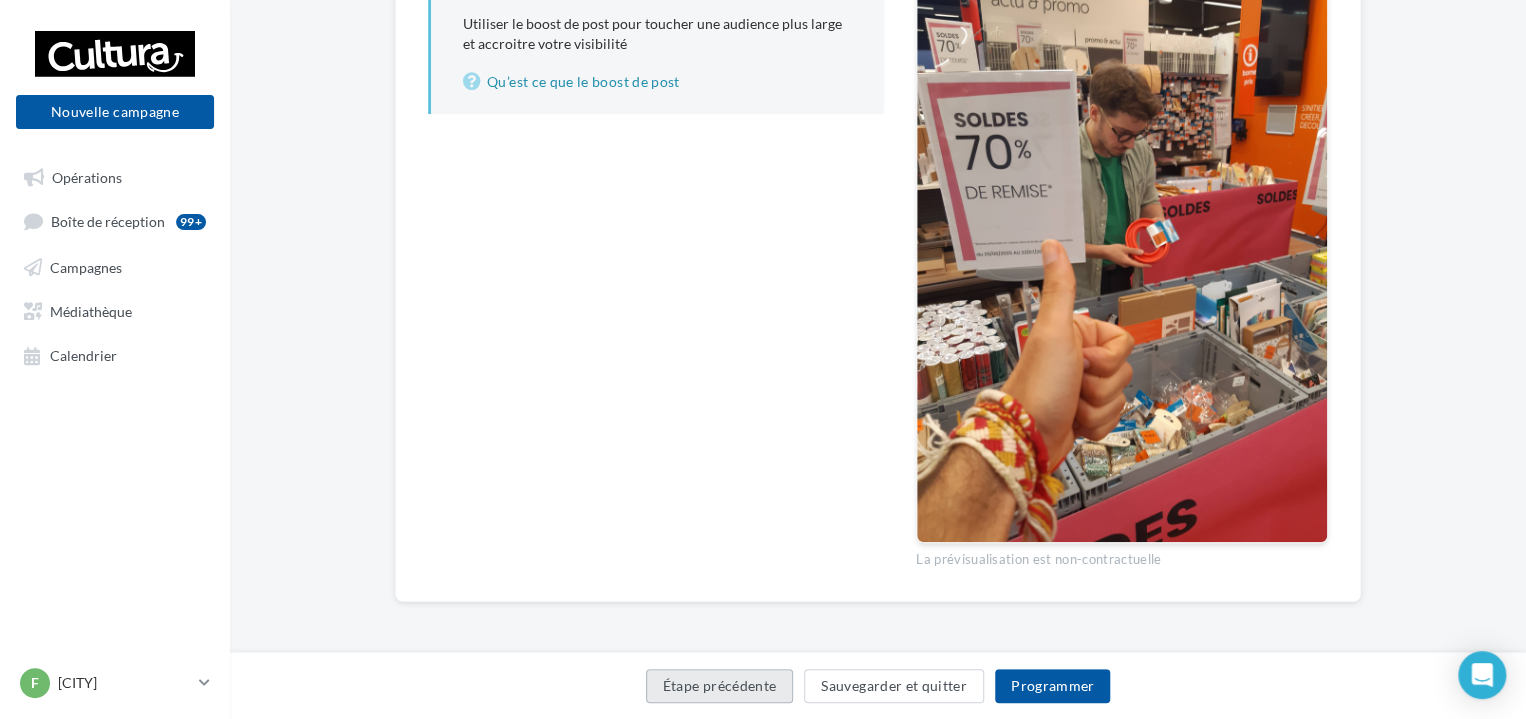 click on "Étape précédente" at bounding box center [720, 686] 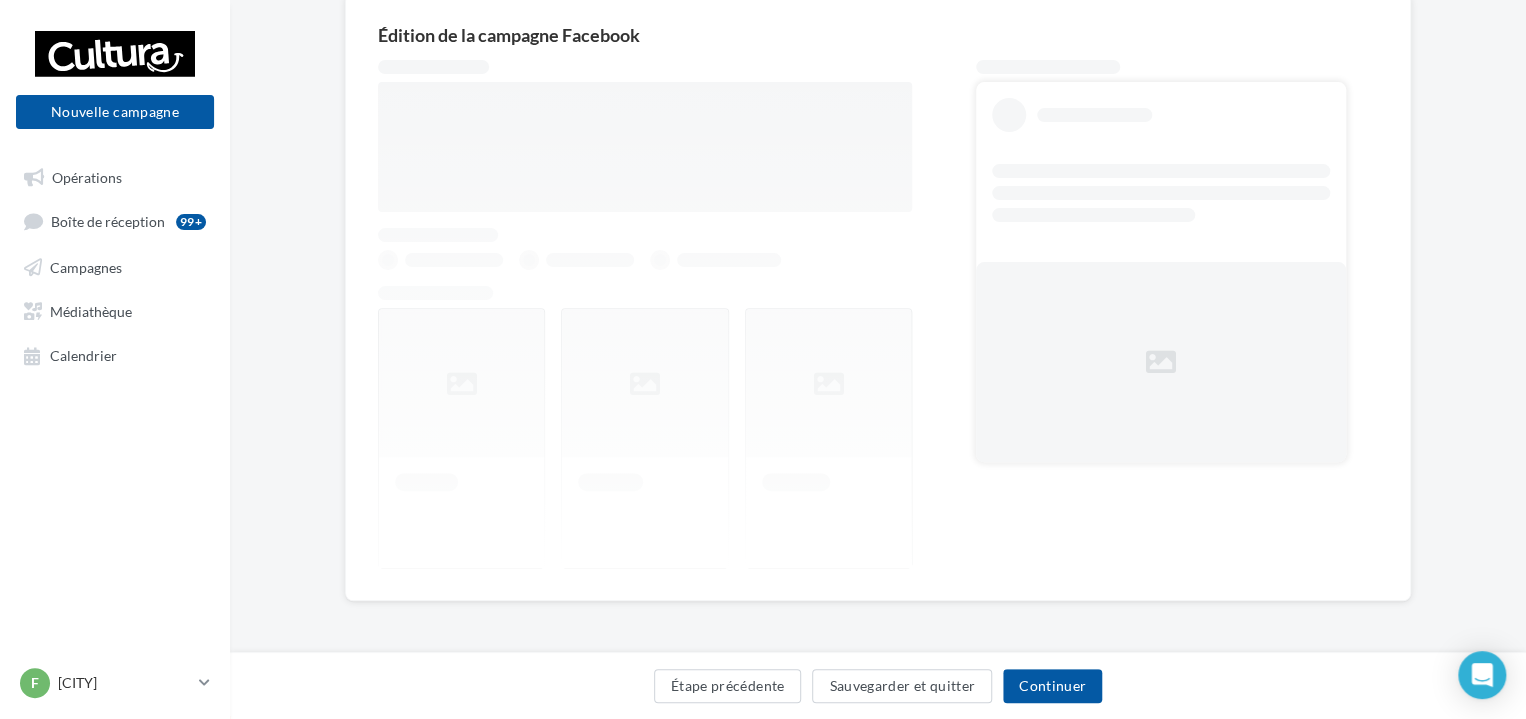 scroll, scrollTop: 174, scrollLeft: 0, axis: vertical 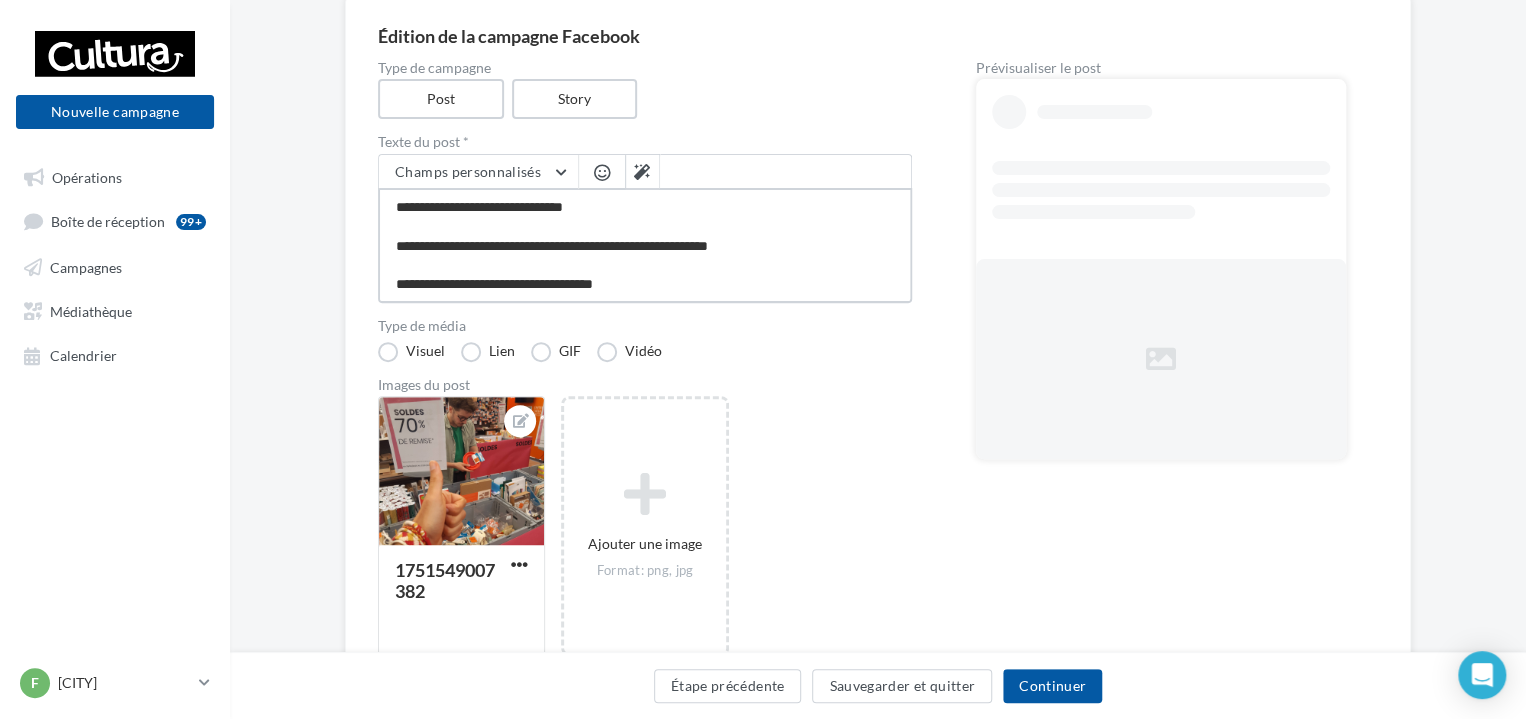 click on "**********" at bounding box center (645, 245) 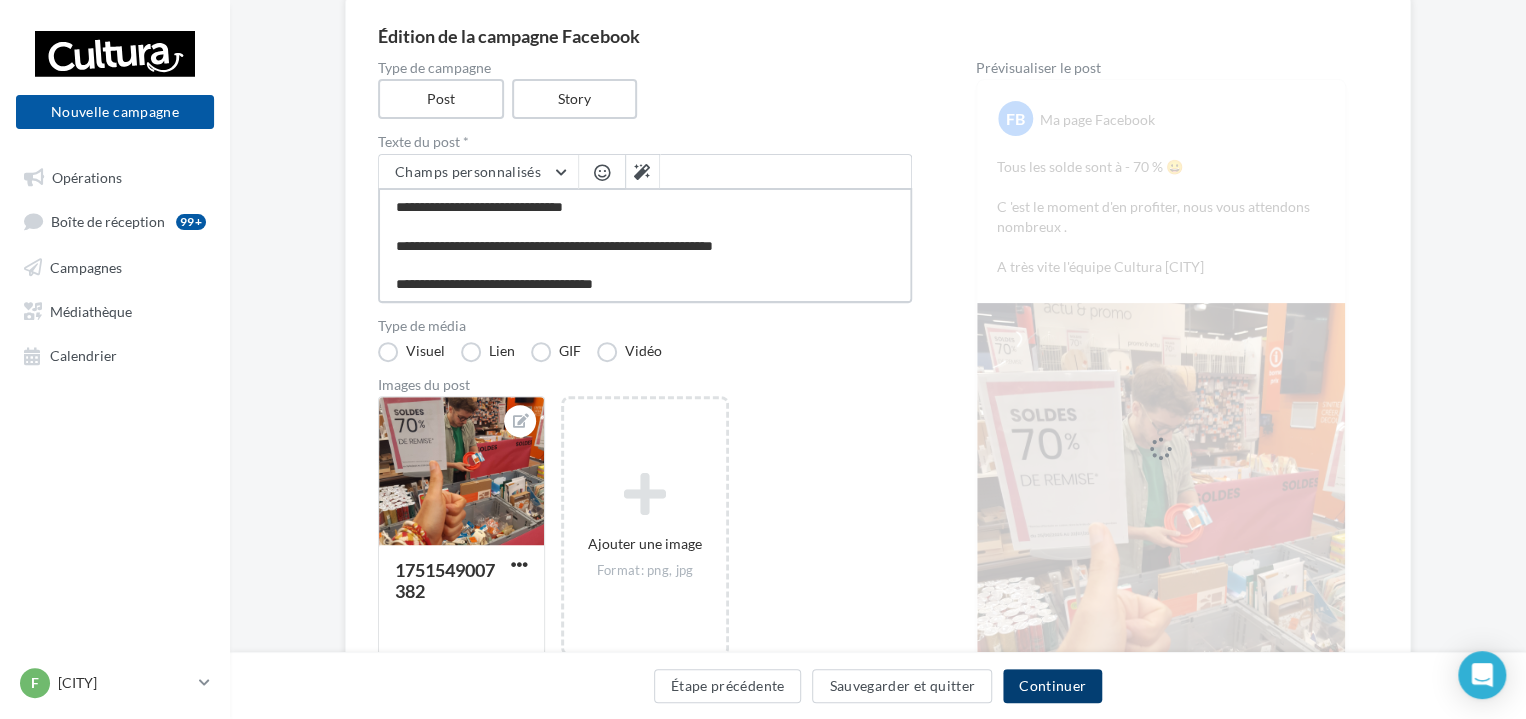 type on "**********" 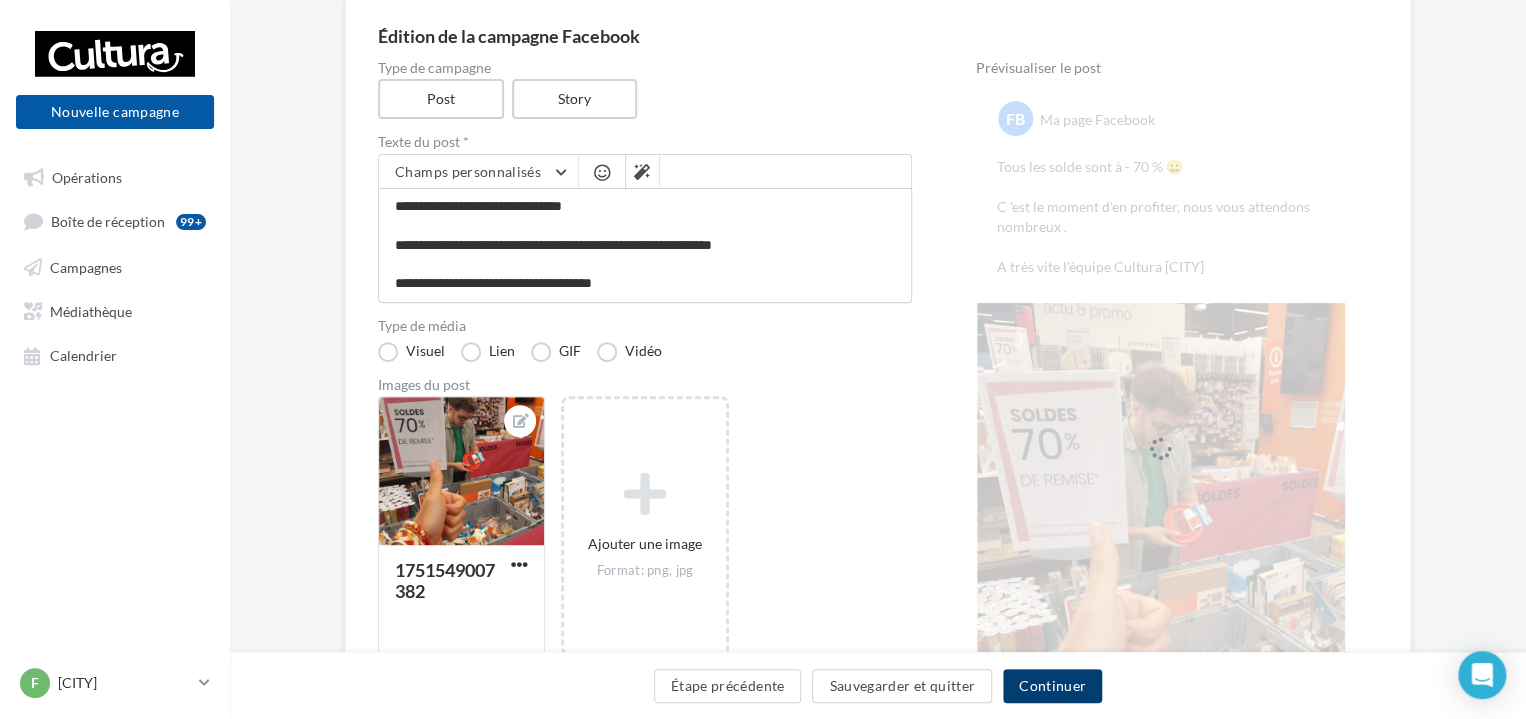 click on "Continuer" at bounding box center [1052, 686] 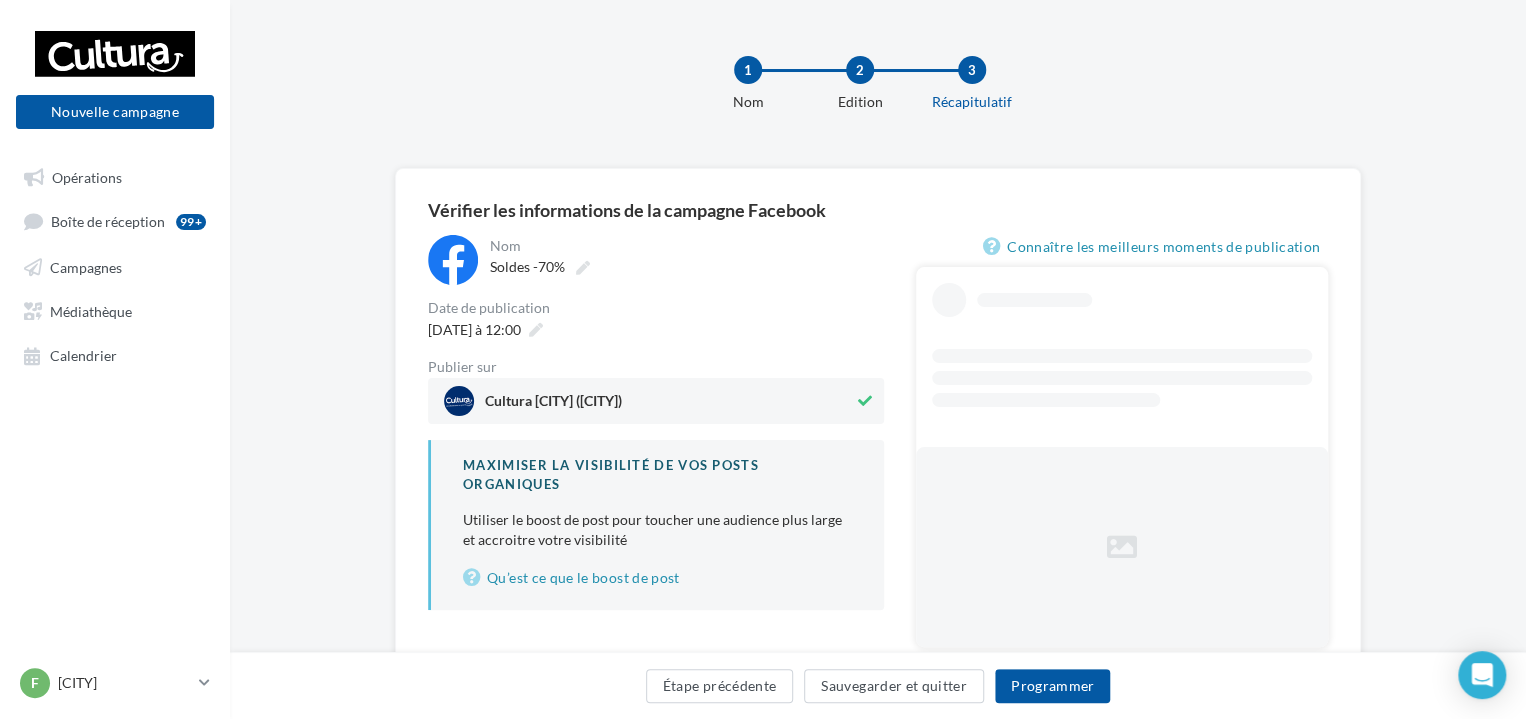 scroll, scrollTop: 94, scrollLeft: 0, axis: vertical 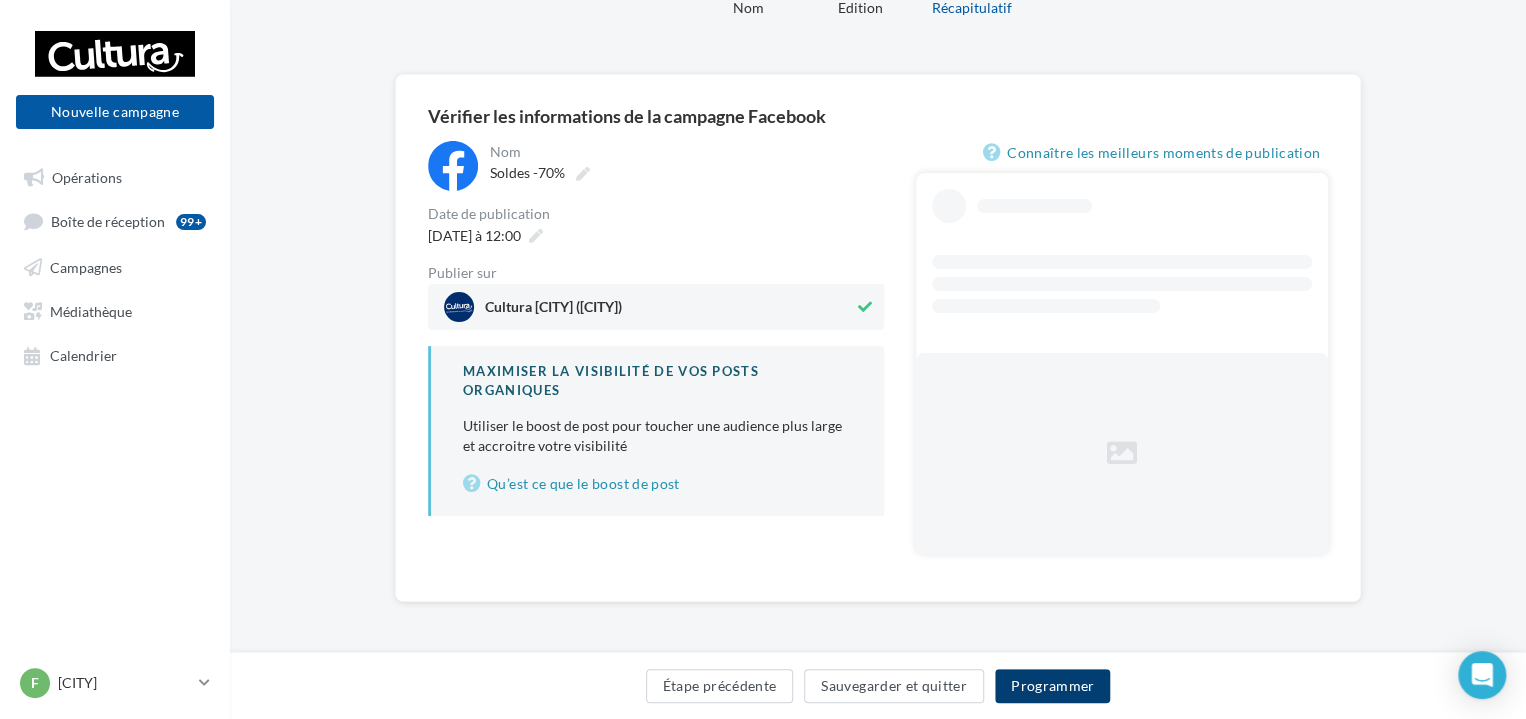 click on "Programmer" at bounding box center (1053, 686) 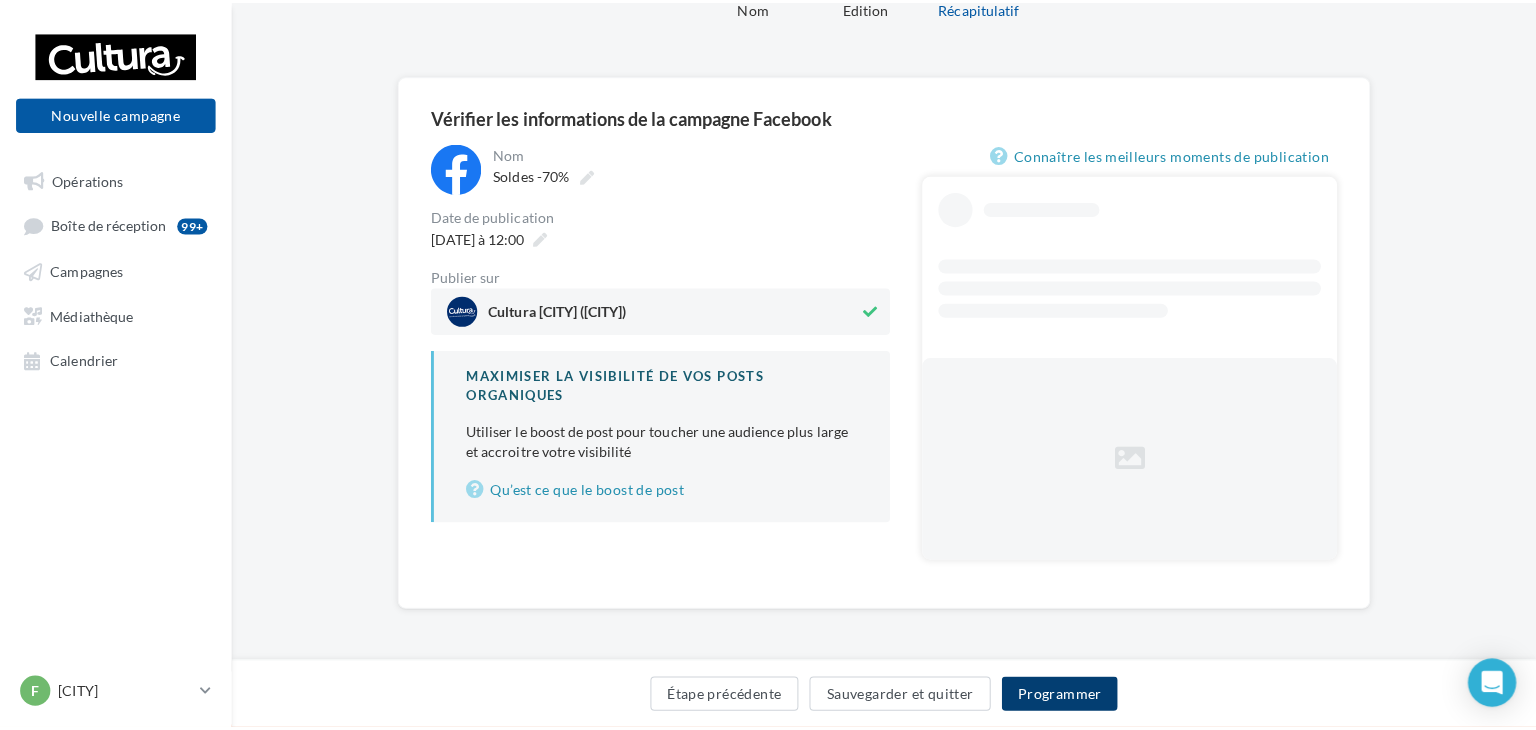 scroll, scrollTop: 84, scrollLeft: 0, axis: vertical 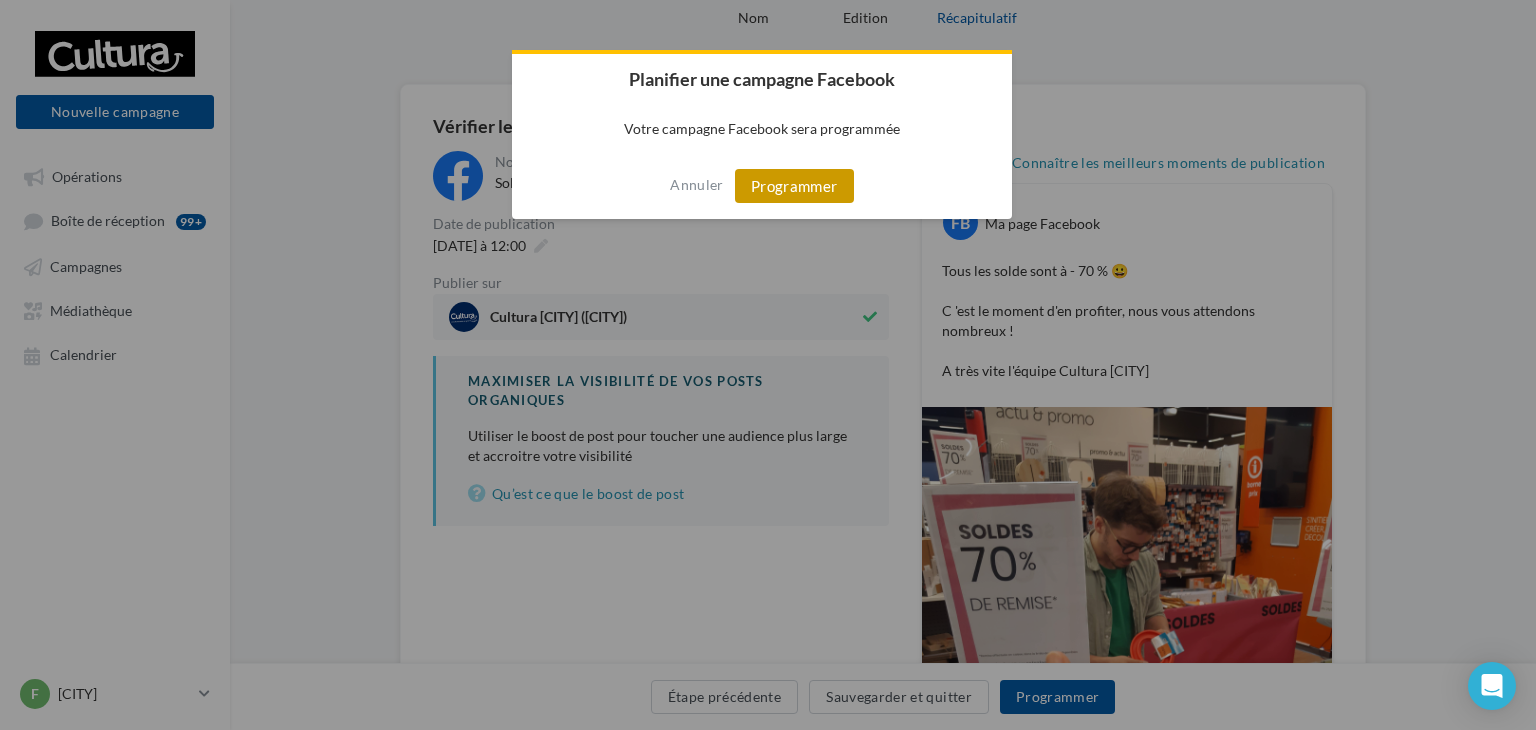 click on "Programmer" at bounding box center [794, 186] 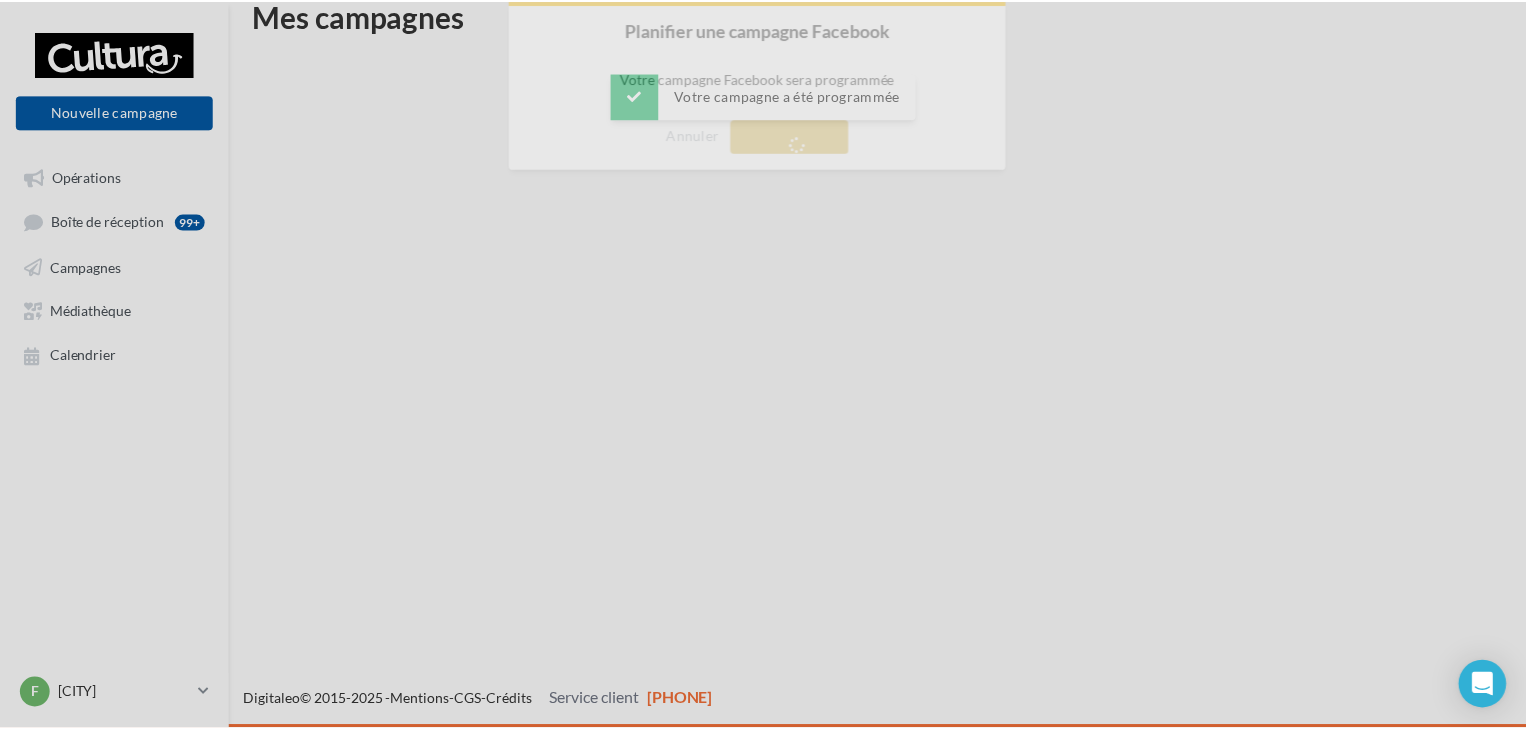 scroll, scrollTop: 32, scrollLeft: 0, axis: vertical 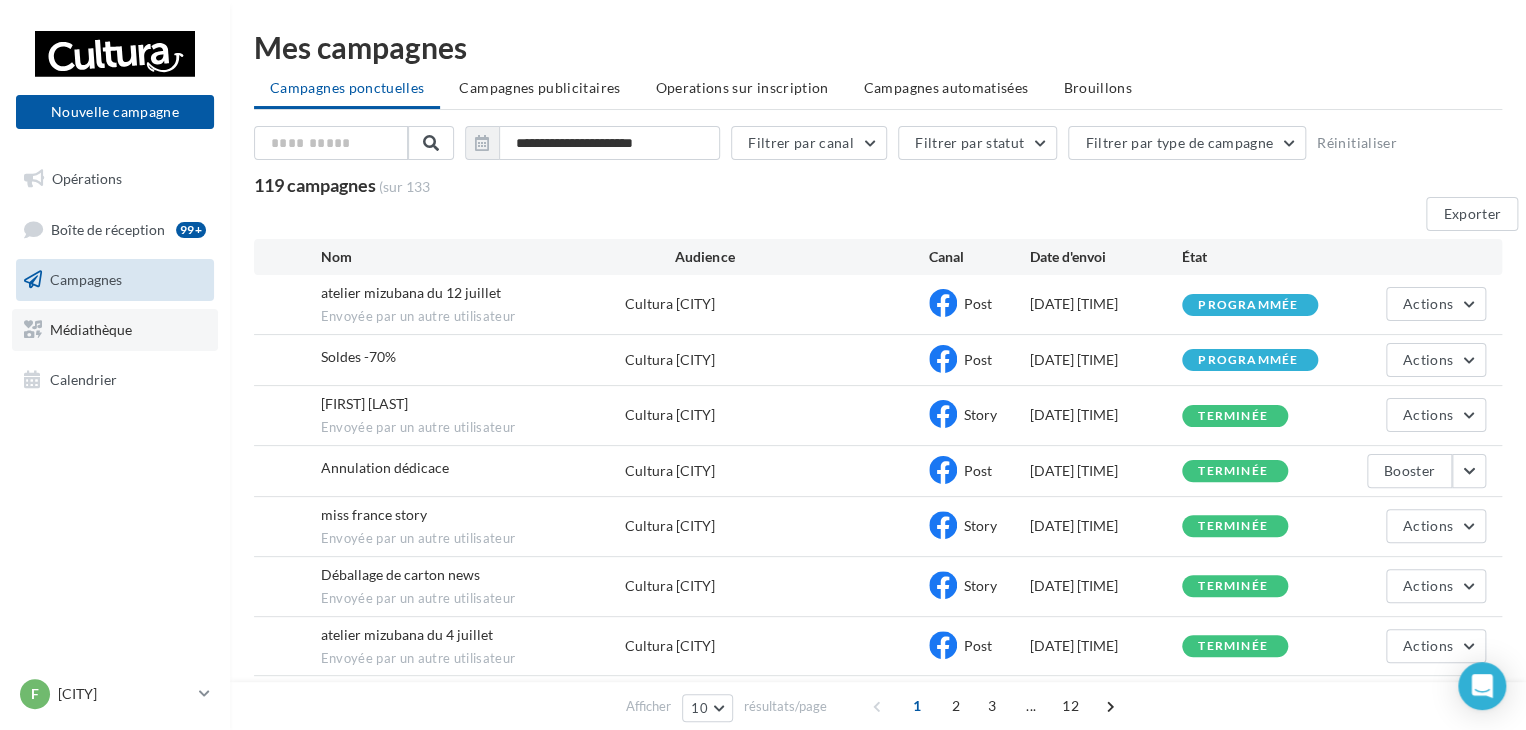 click on "Médiathèque" at bounding box center [91, 329] 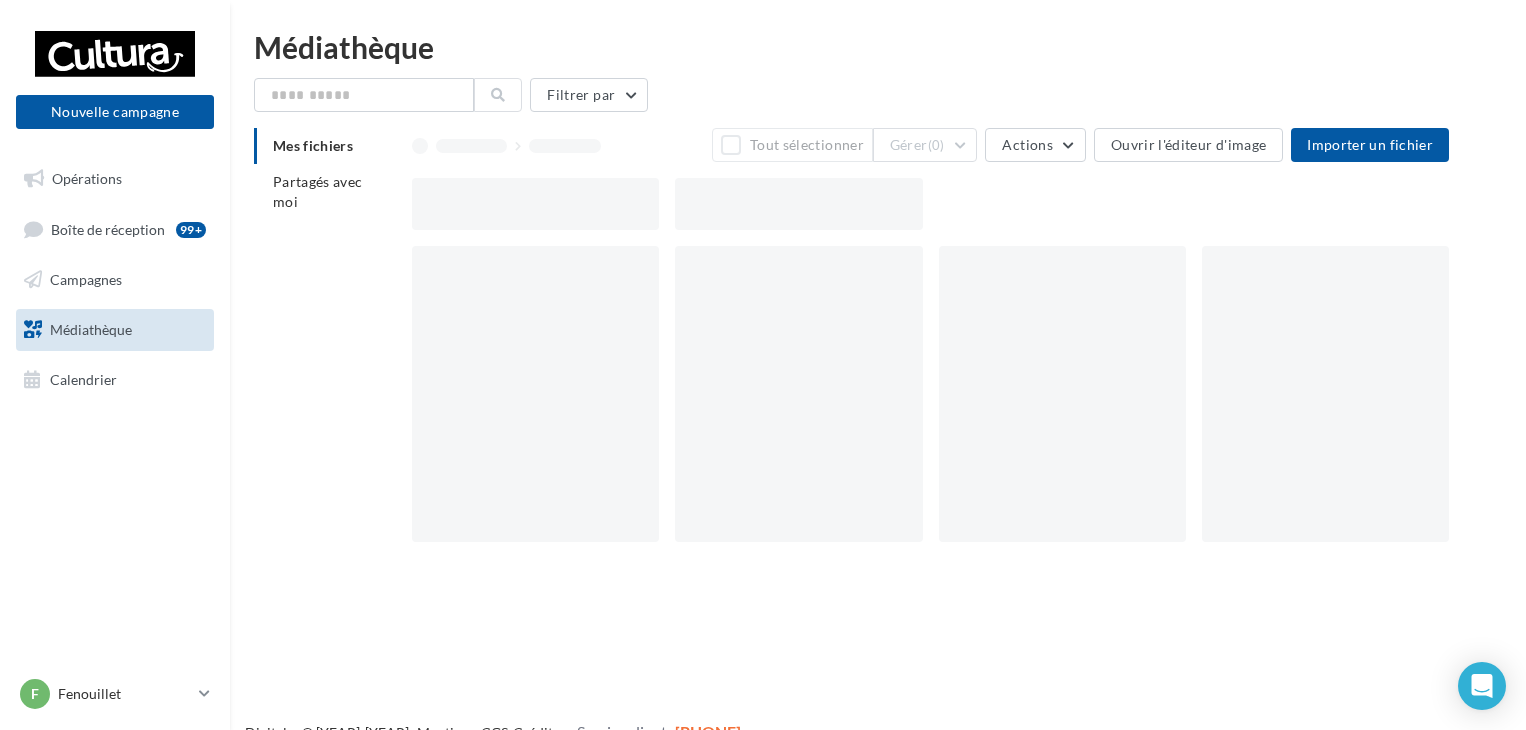 scroll, scrollTop: 0, scrollLeft: 0, axis: both 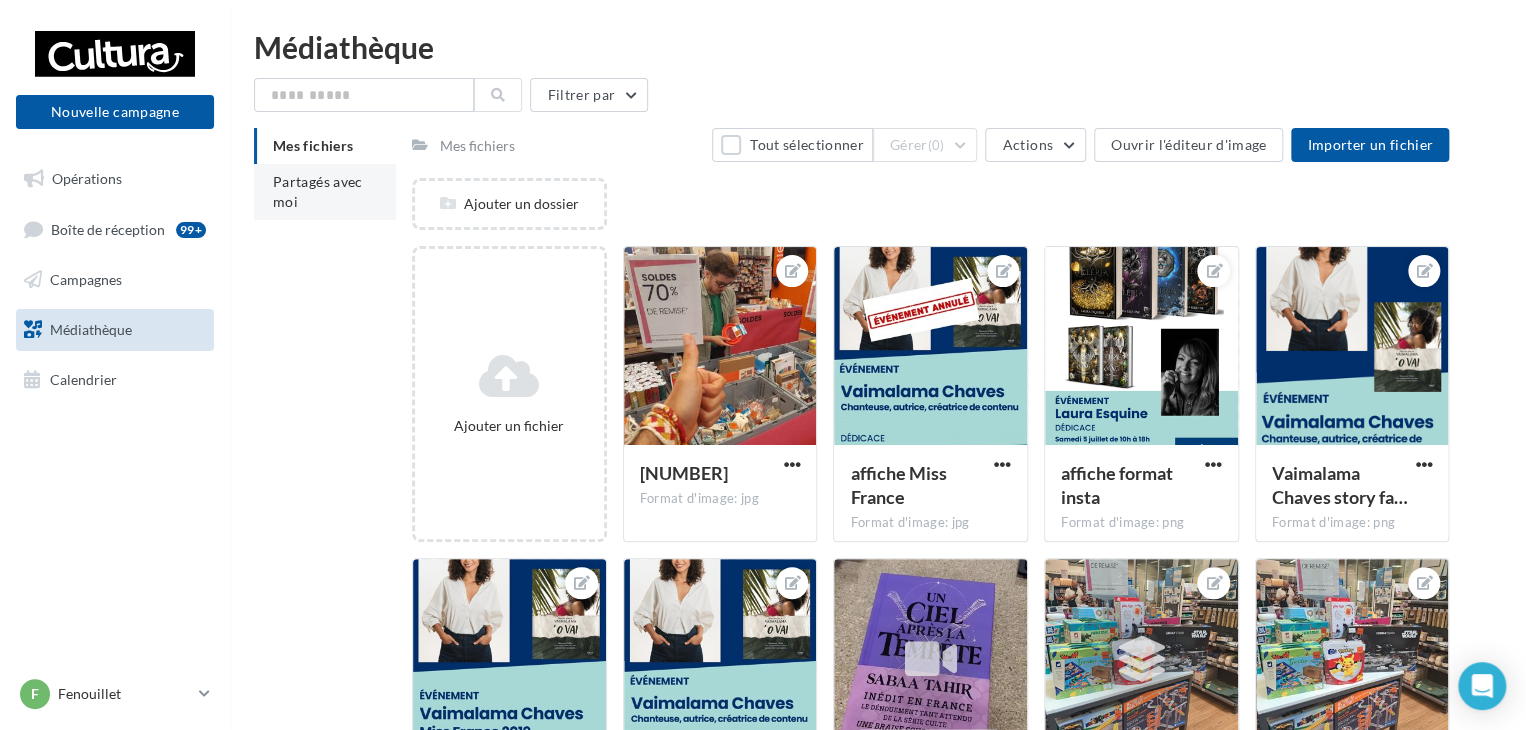click on "Partagés avec moi" at bounding box center [318, 191] 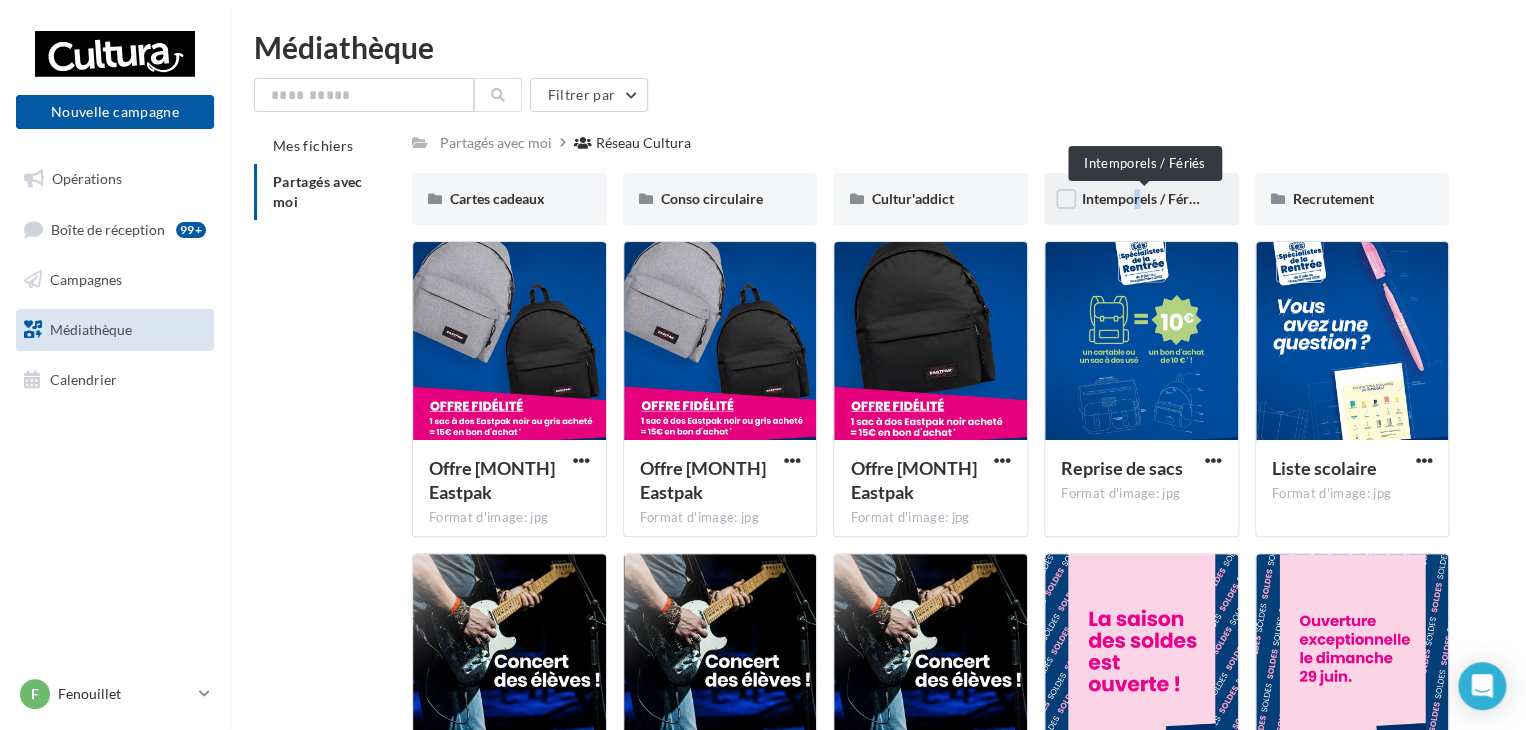 click on "Intemporels / Fériés" at bounding box center [1144, 198] 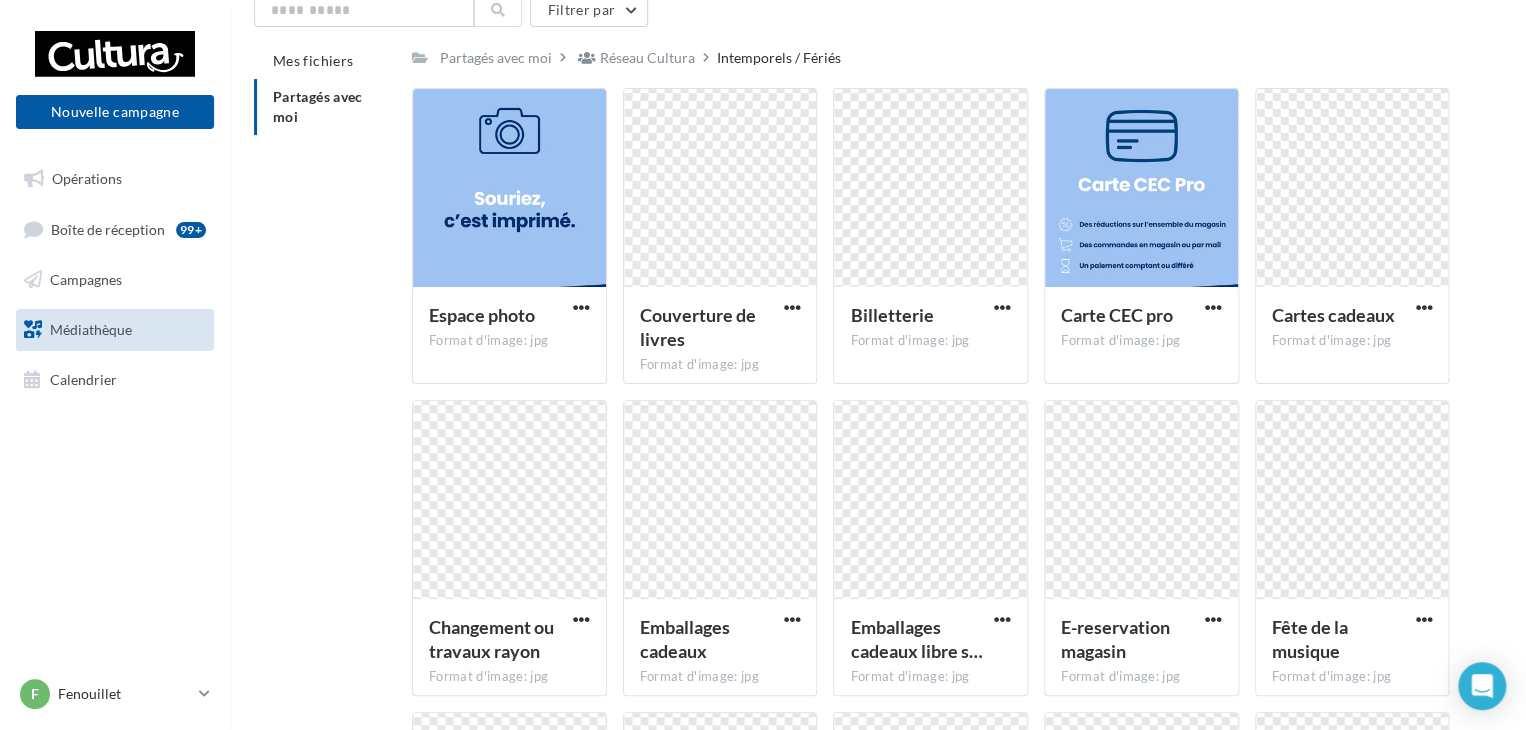 scroll, scrollTop: 0, scrollLeft: 0, axis: both 